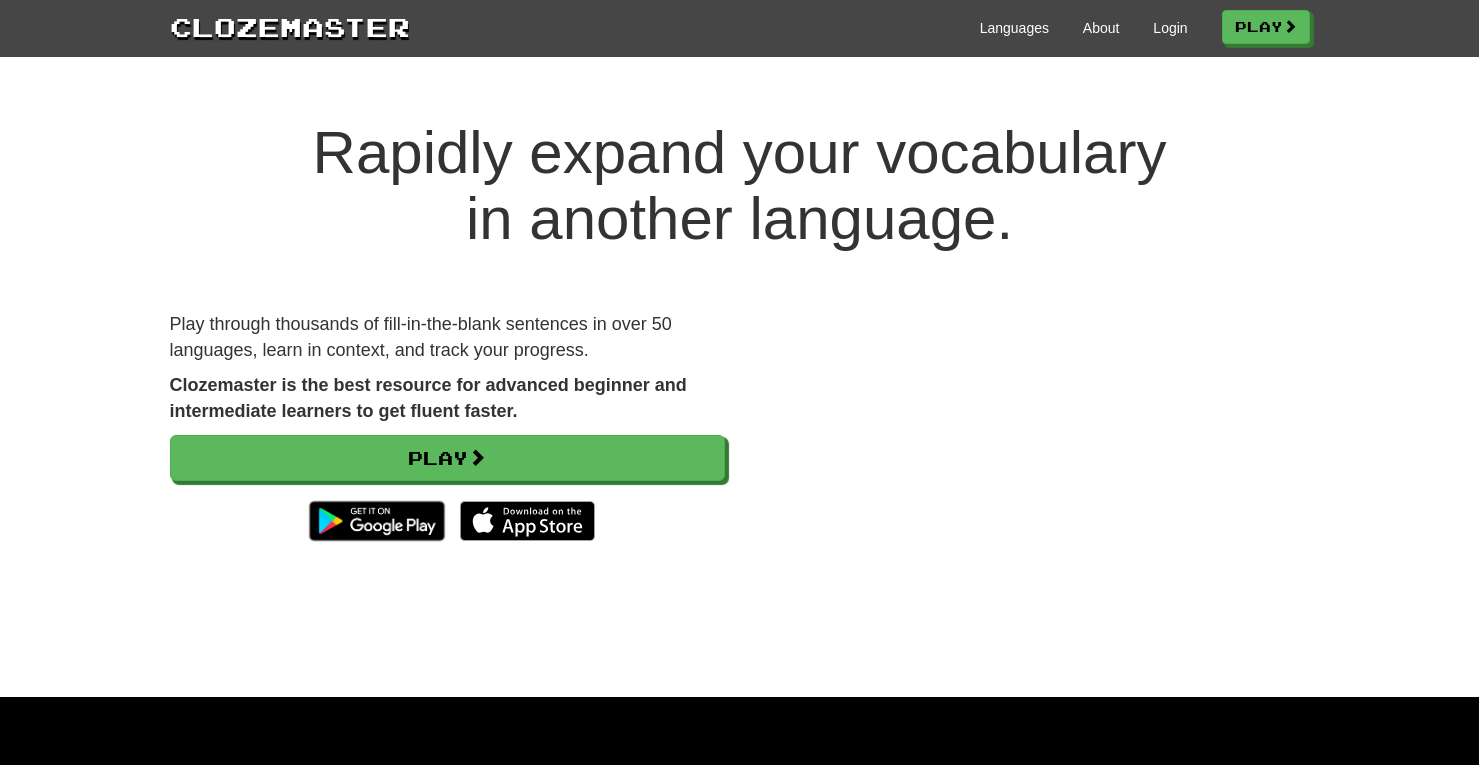 scroll, scrollTop: 0, scrollLeft: 0, axis: both 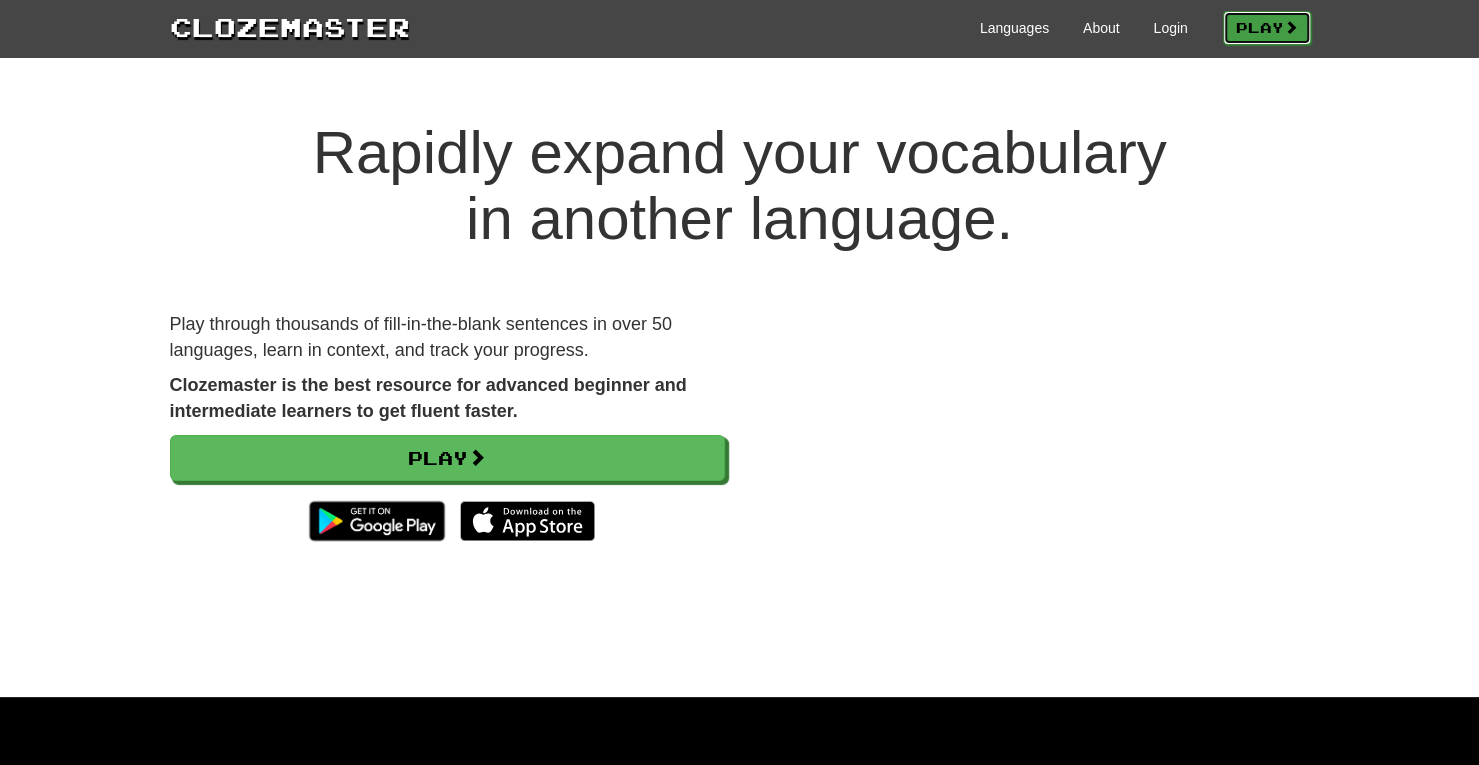 click on "Play" at bounding box center (1267, 28) 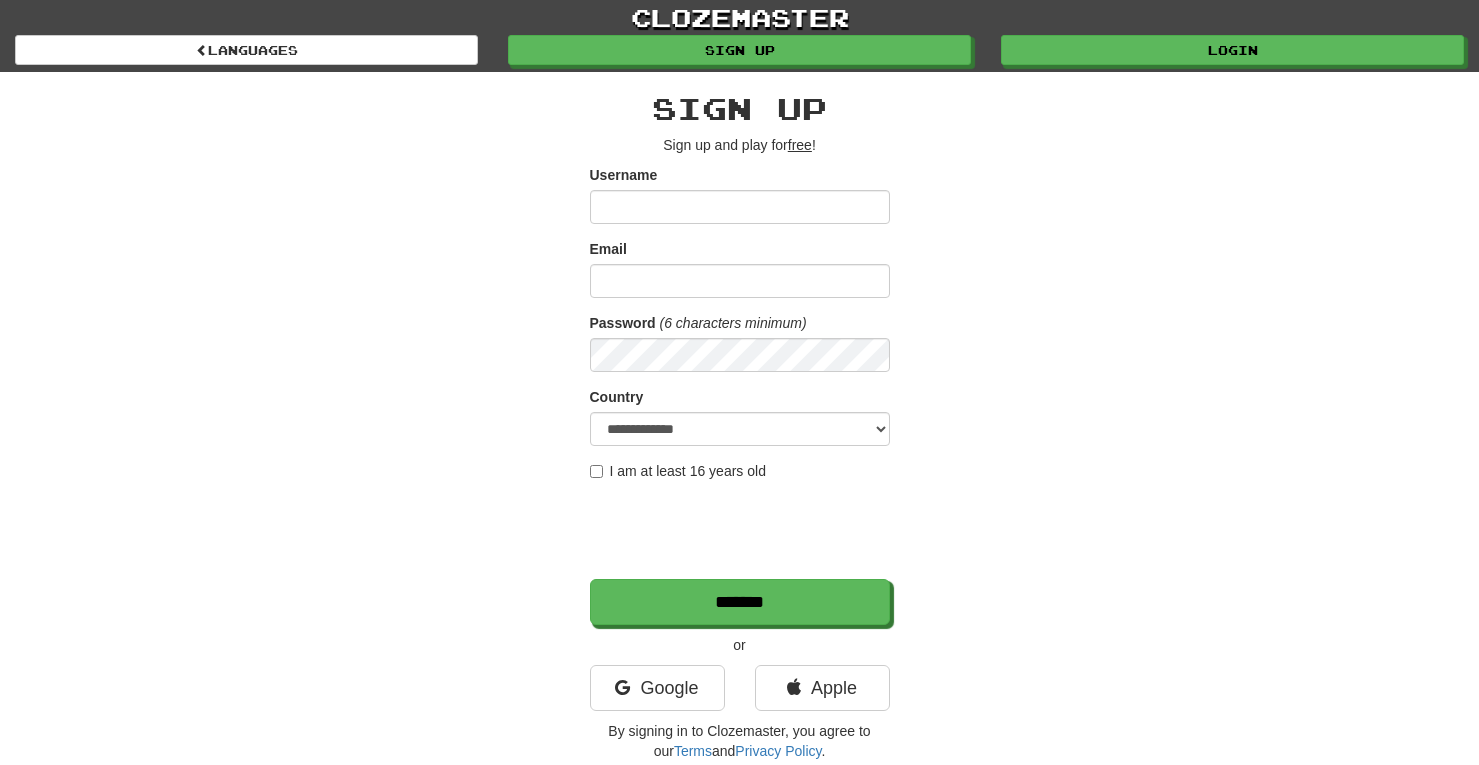 scroll, scrollTop: 0, scrollLeft: 0, axis: both 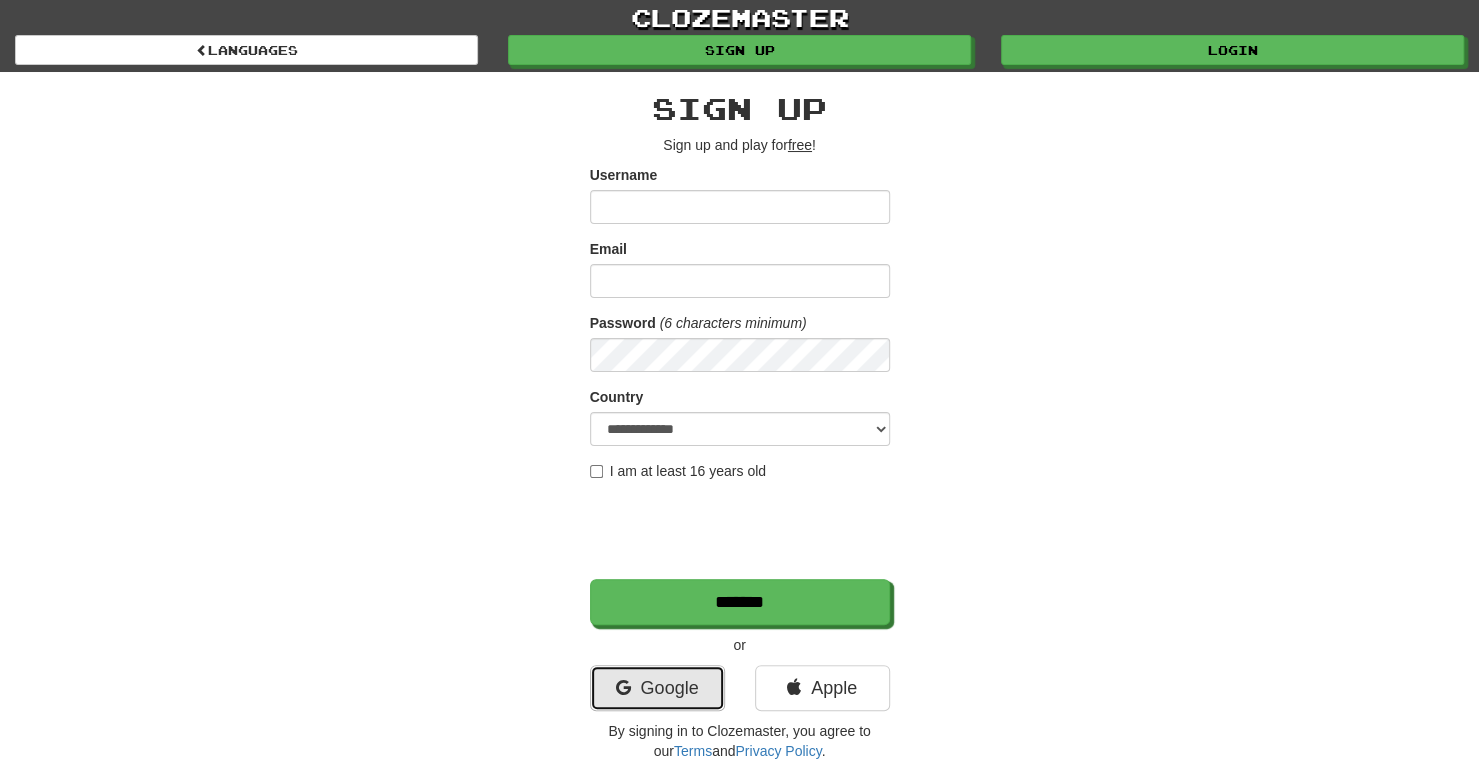 click on "Google" at bounding box center (657, 688) 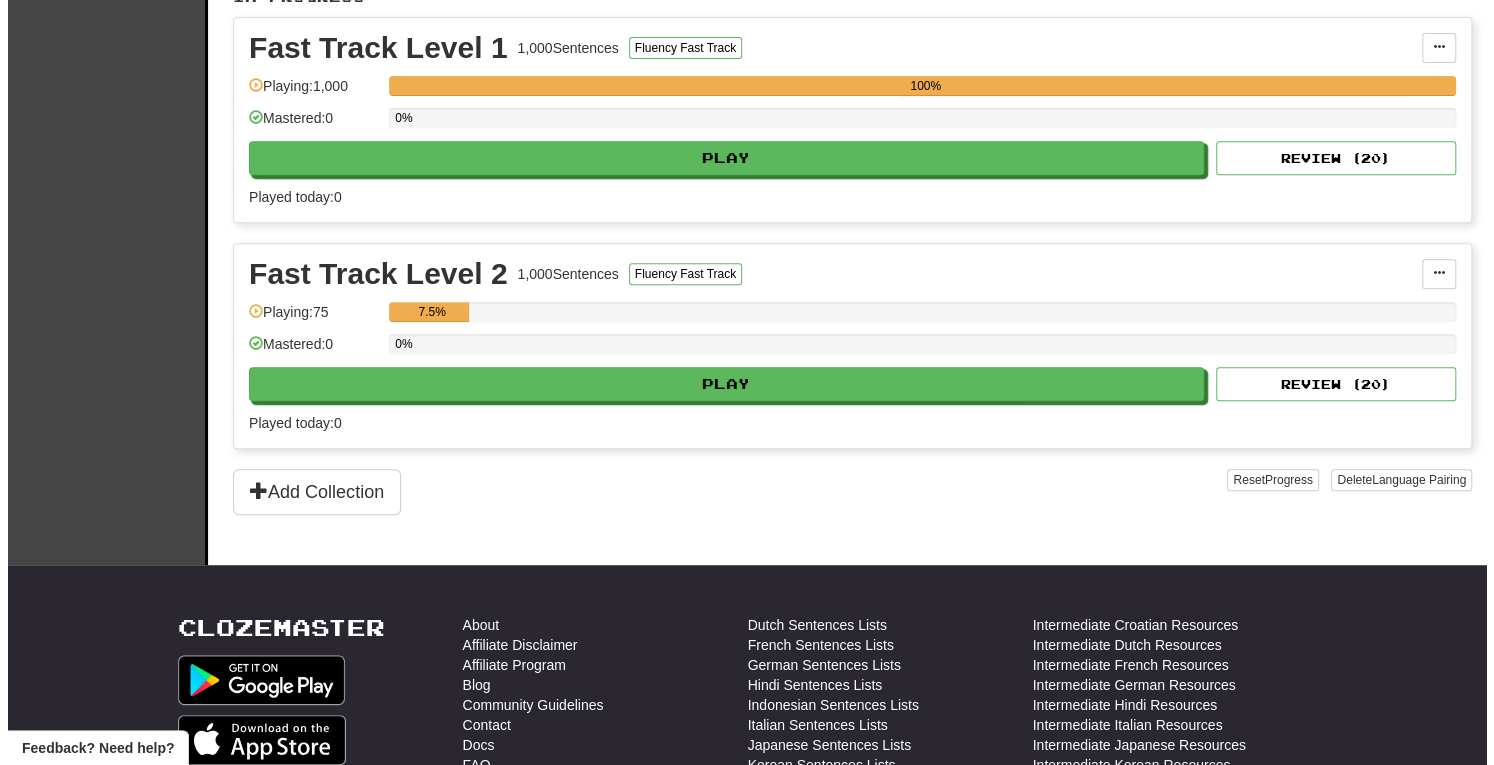 scroll, scrollTop: 448, scrollLeft: 0, axis: vertical 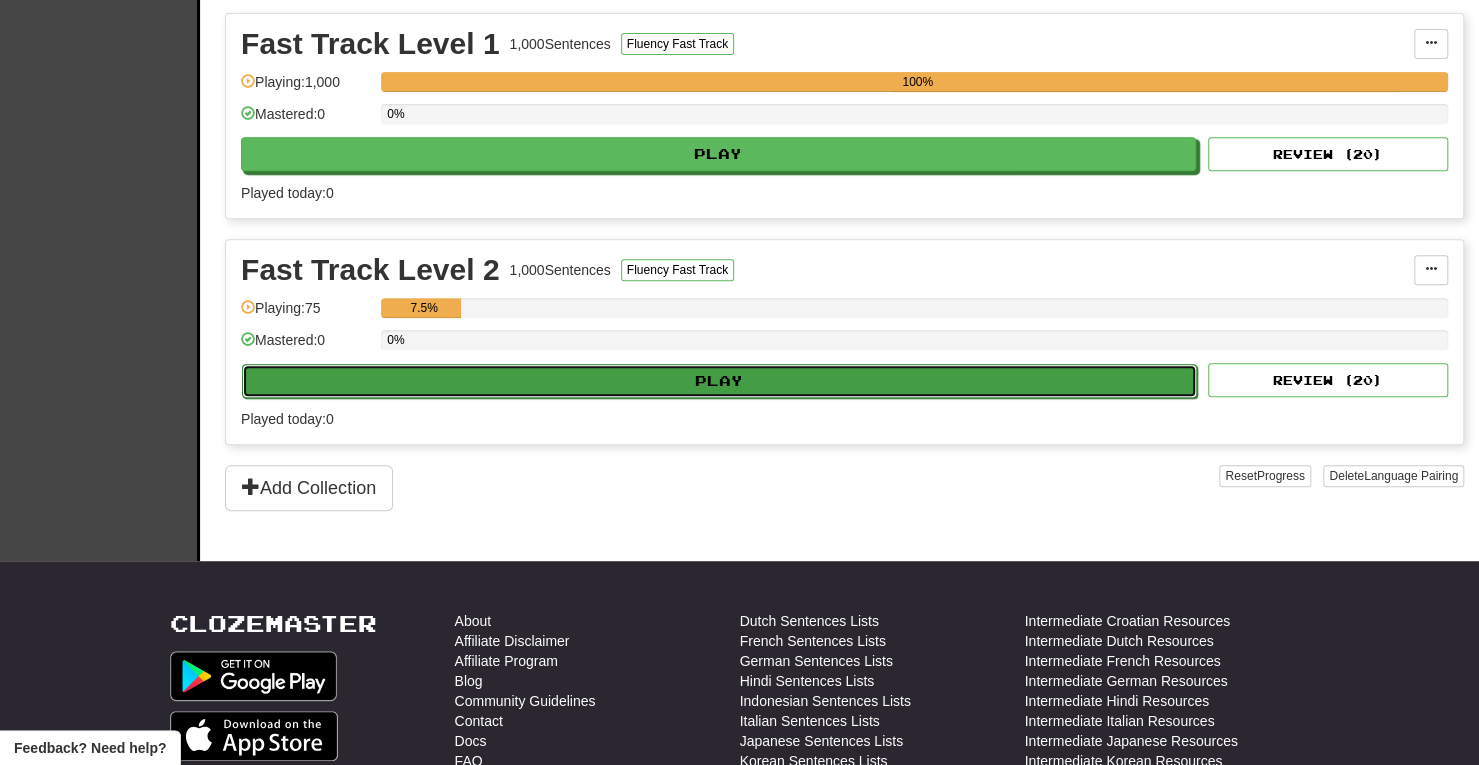 click on "Play" at bounding box center [719, 381] 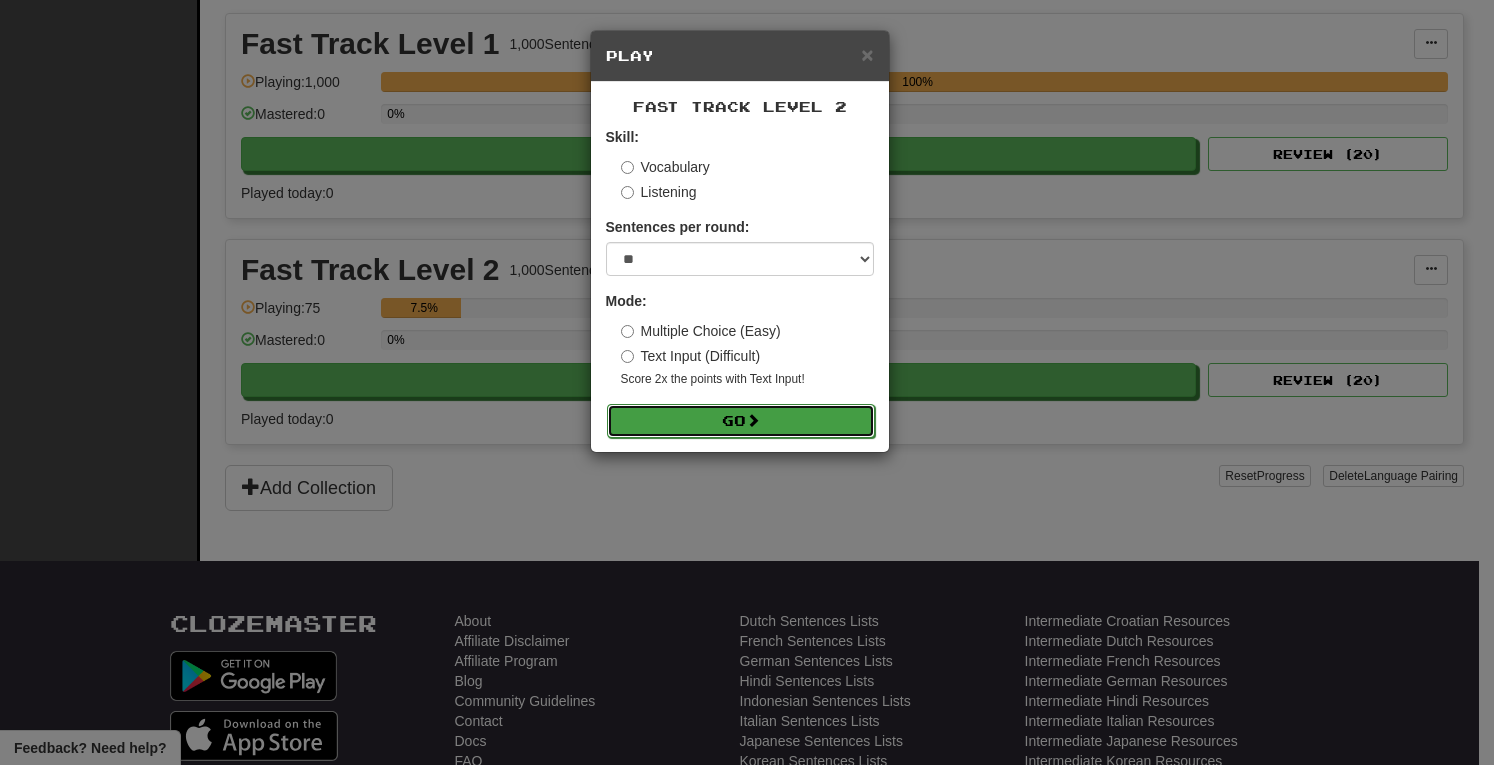 click on "Go" at bounding box center (741, 421) 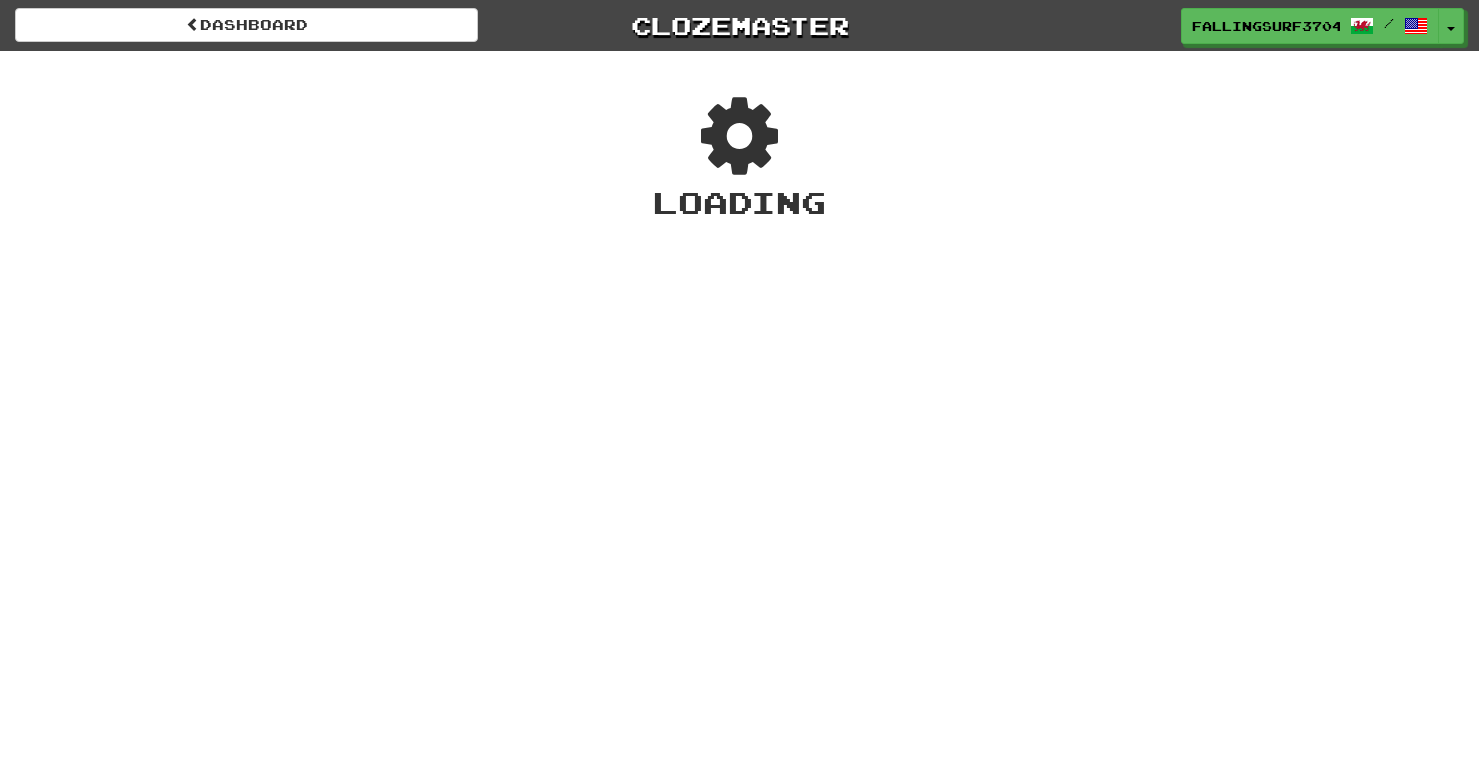 scroll, scrollTop: 0, scrollLeft: 0, axis: both 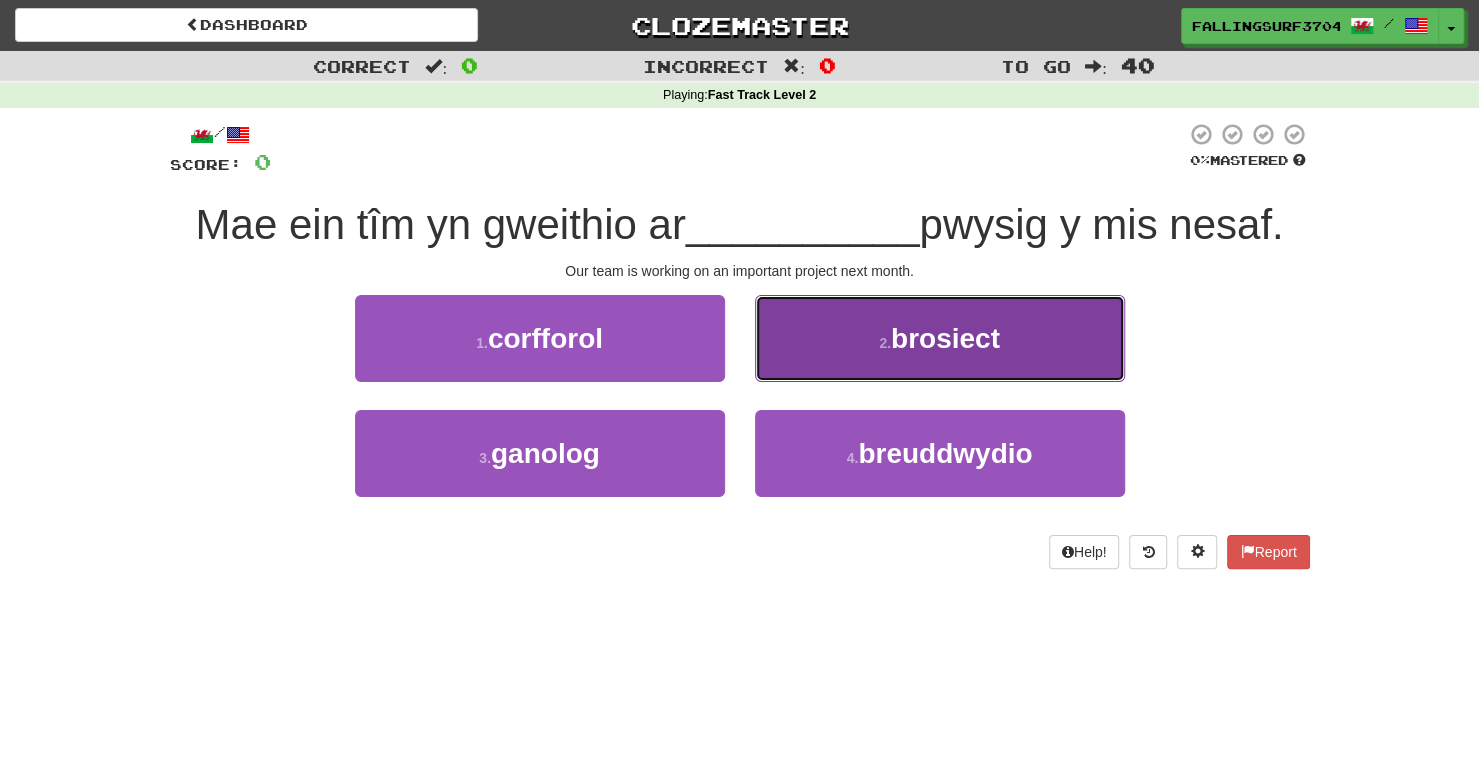 click on "[NUMBER] . [LAST]" at bounding box center (940, 338) 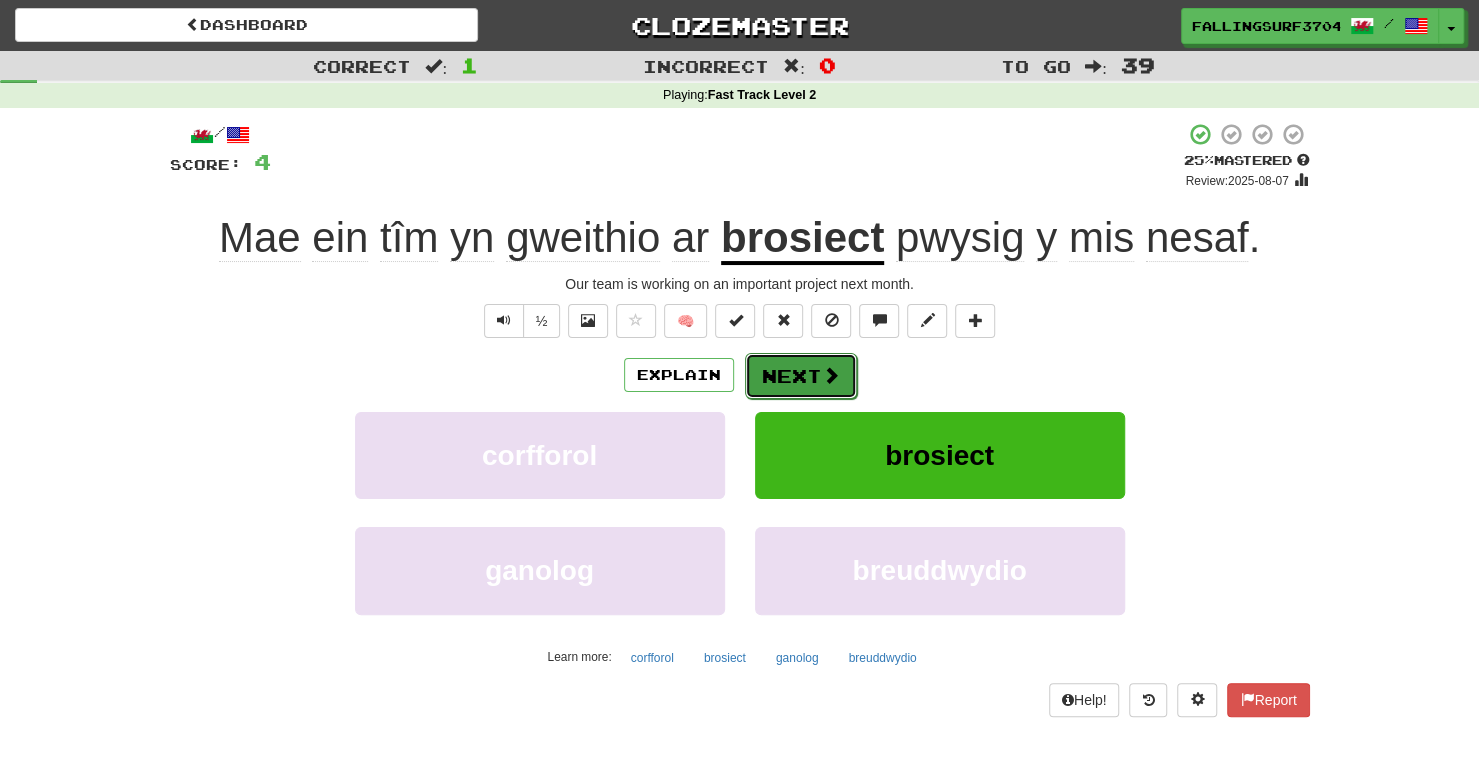 click on "Next" at bounding box center [801, 376] 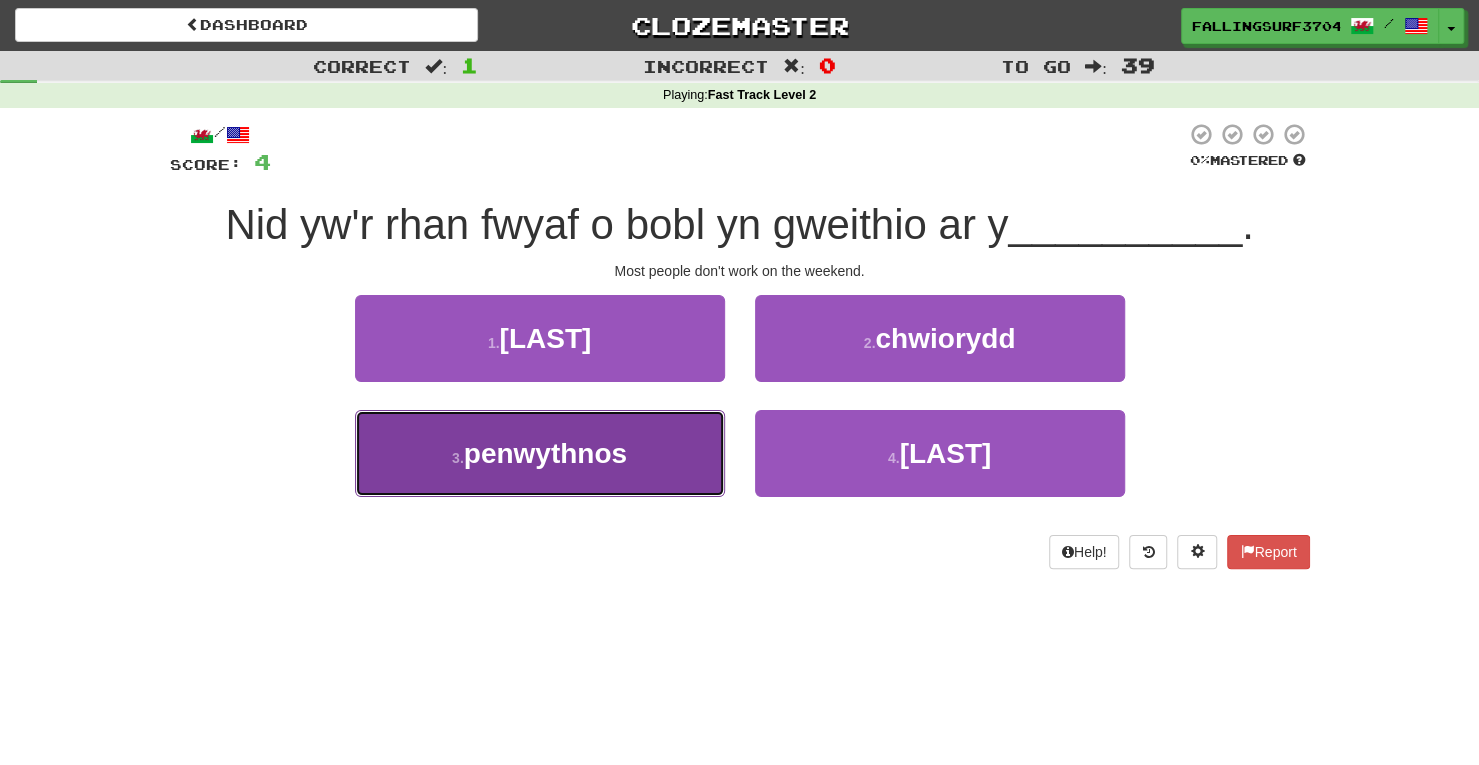 click on "penwythnos" at bounding box center (545, 453) 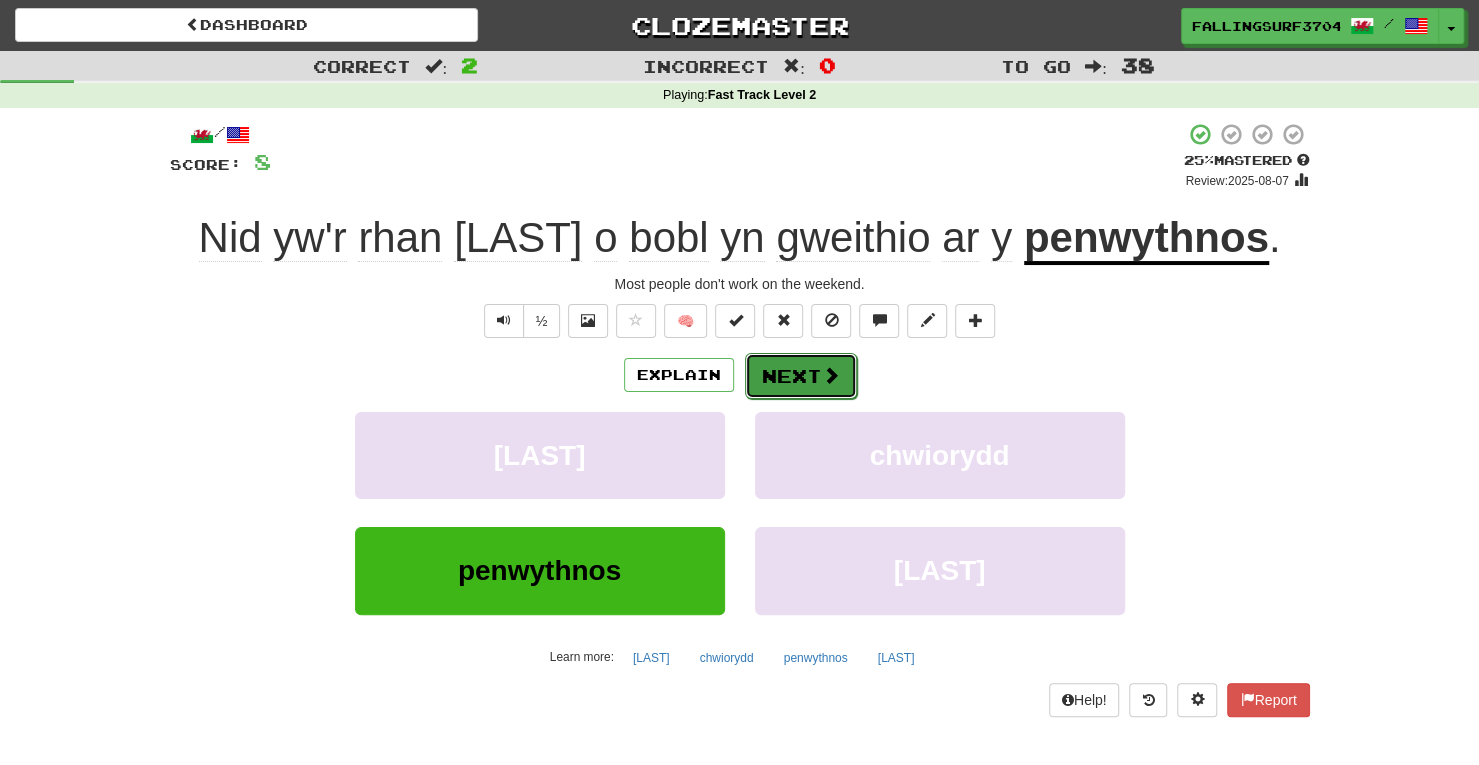 click on "Next" at bounding box center (801, 376) 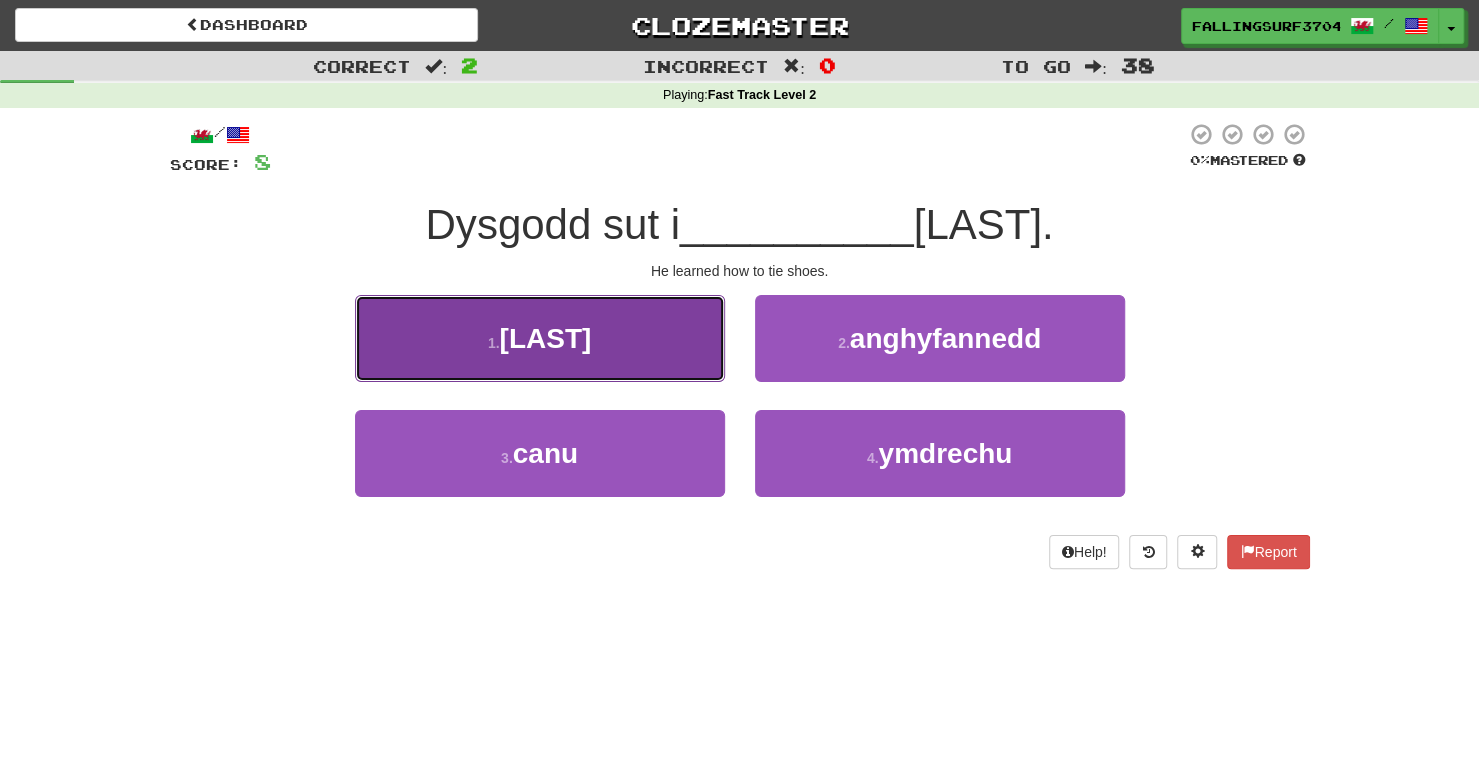 click on "[NUMBER] . [LAST]" at bounding box center [540, 338] 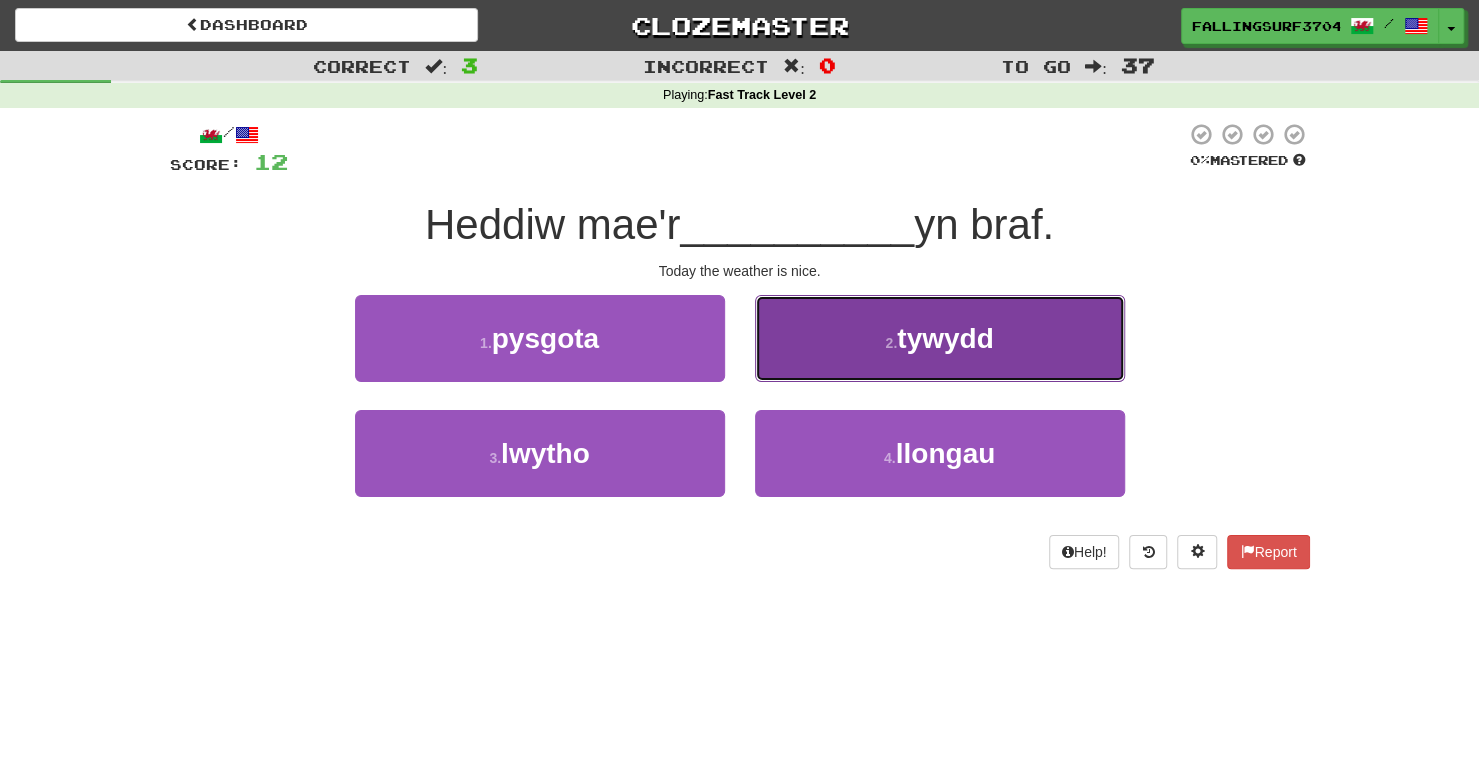 click on "[NUMBER] . [LAST]" at bounding box center (940, 338) 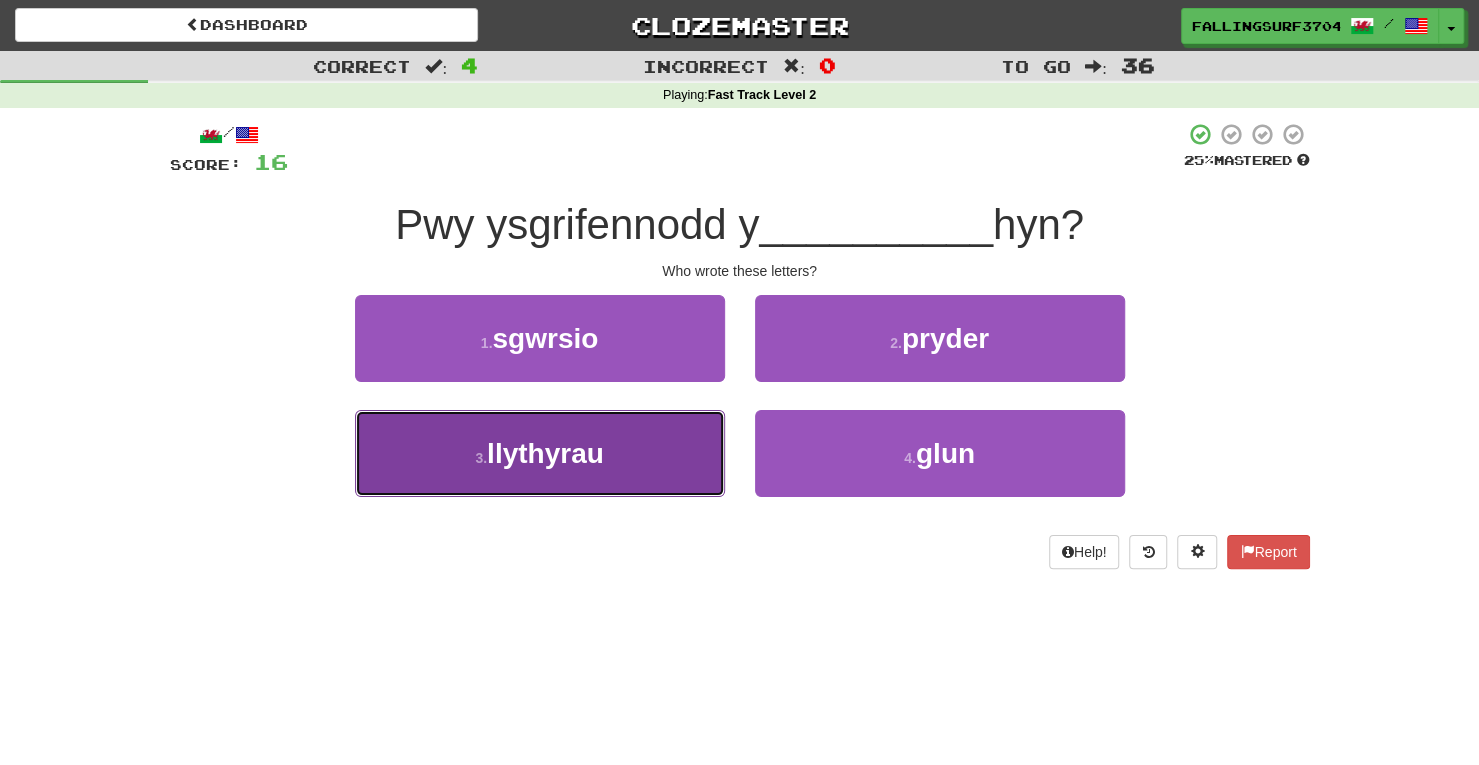 click on "3 .  llythyrau" at bounding box center (540, 453) 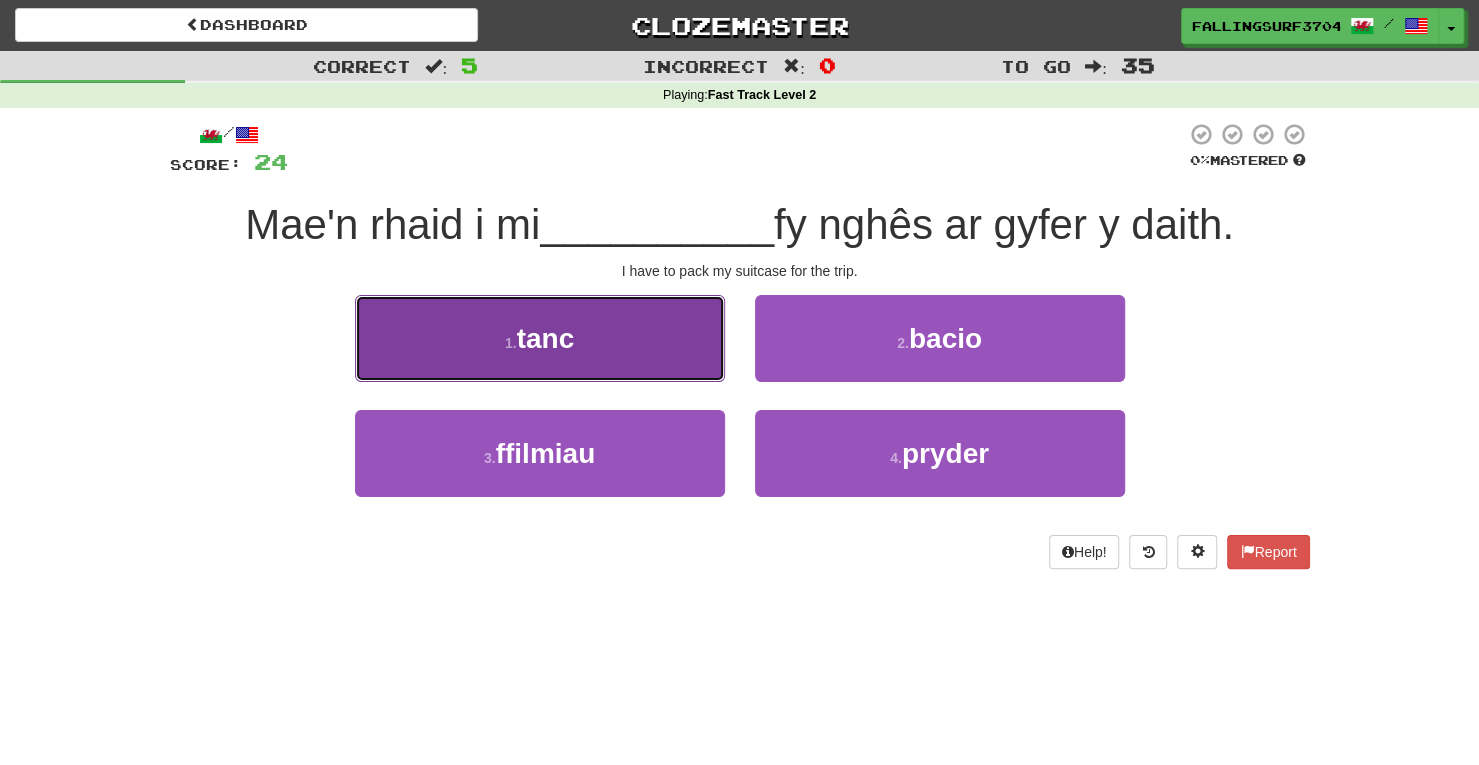 click on "[NUMBER] . [LAST]" at bounding box center (540, 338) 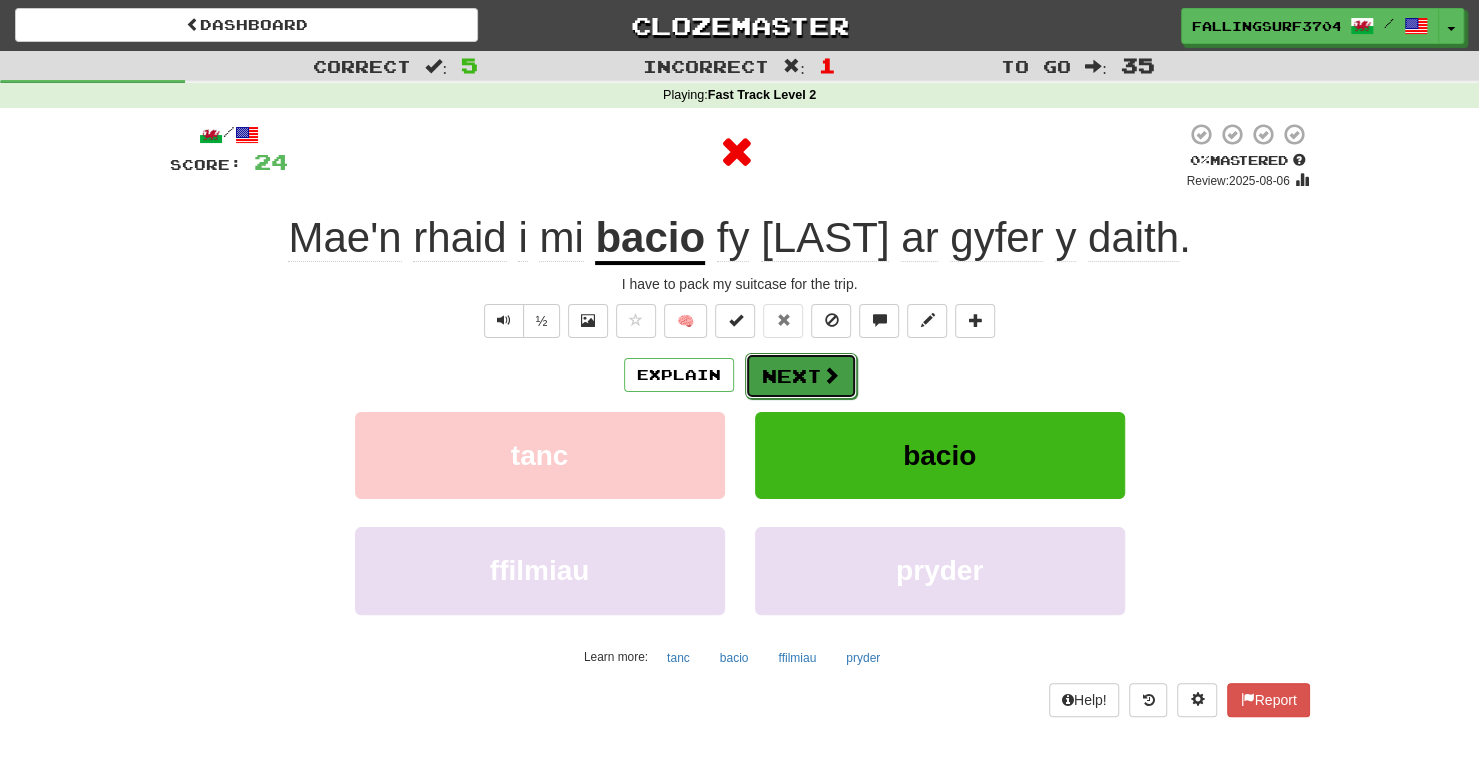 click on "Next" at bounding box center [801, 376] 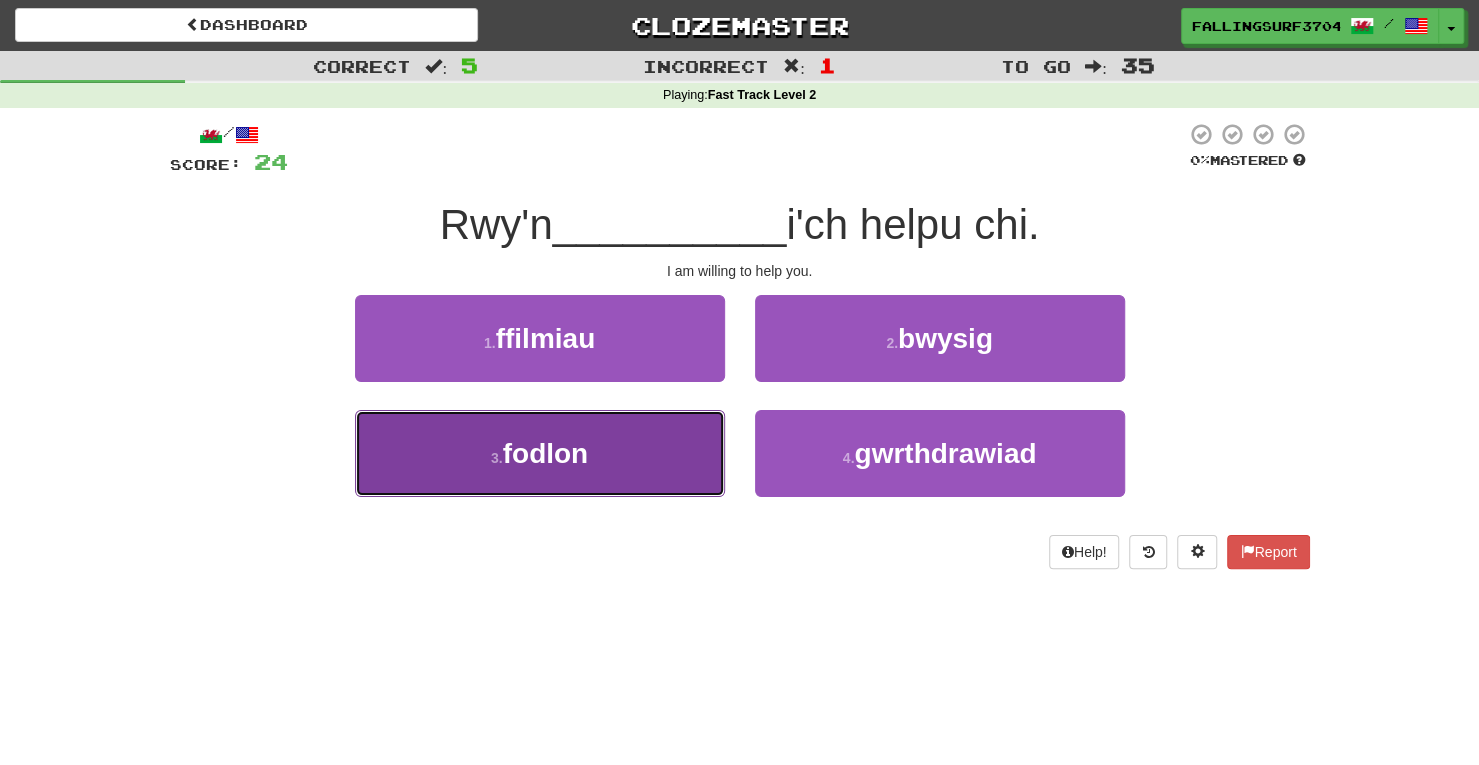 click on "3 .  fodlon" at bounding box center (540, 453) 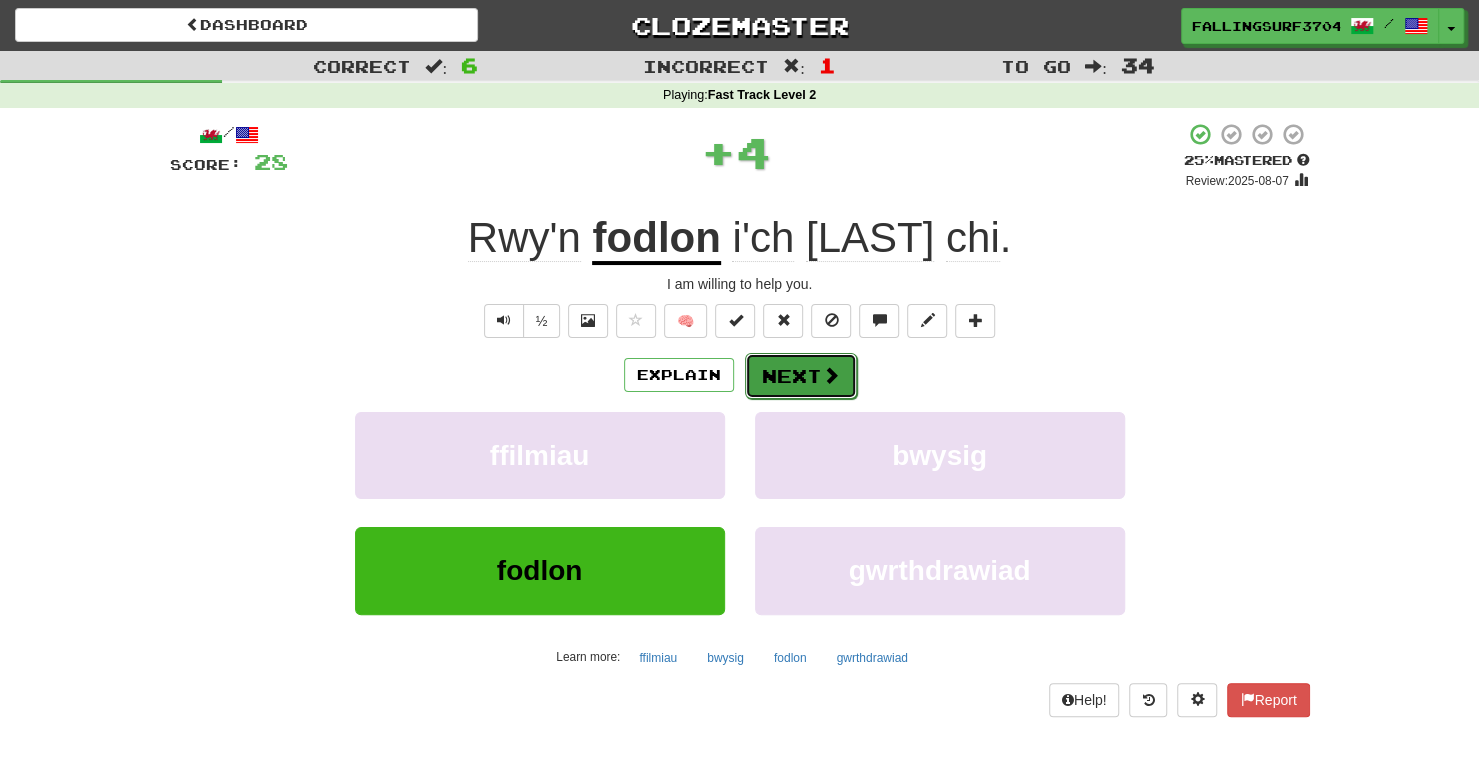 click on "Next" at bounding box center [801, 376] 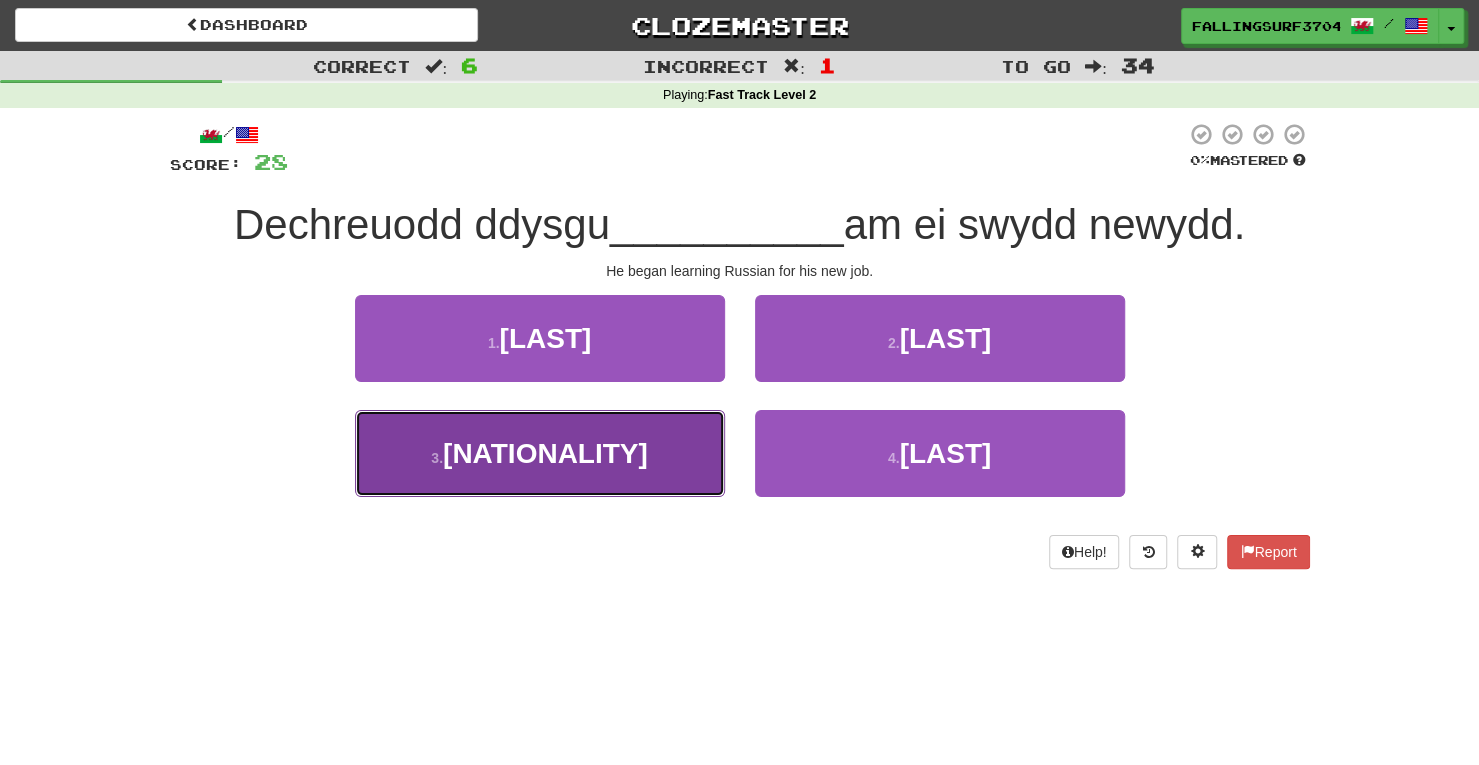 click on "[NUMBER] . [NATIONALITY]" at bounding box center (540, 453) 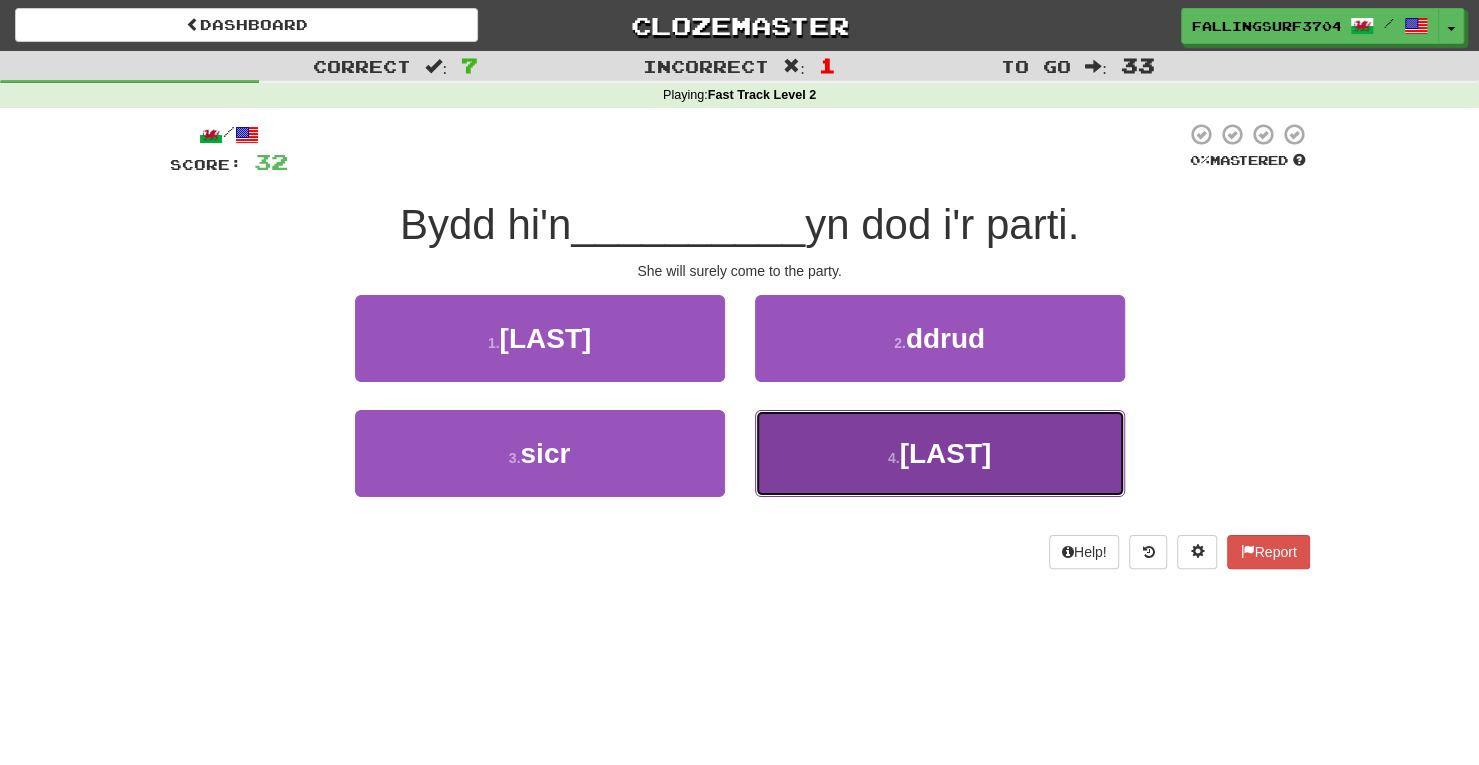 click on "[NUMBER] . [LAST]" at bounding box center (940, 453) 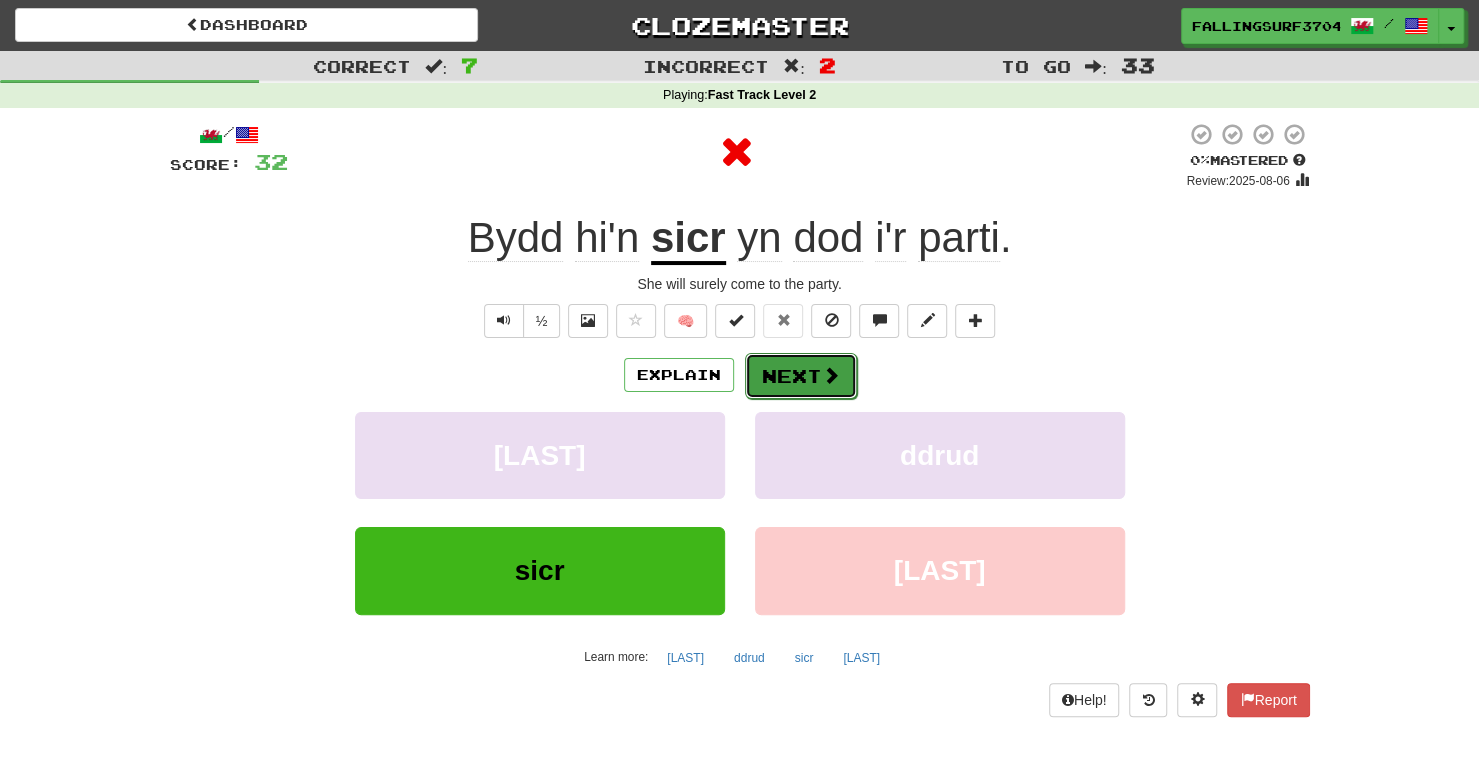 click on "Next" at bounding box center (801, 376) 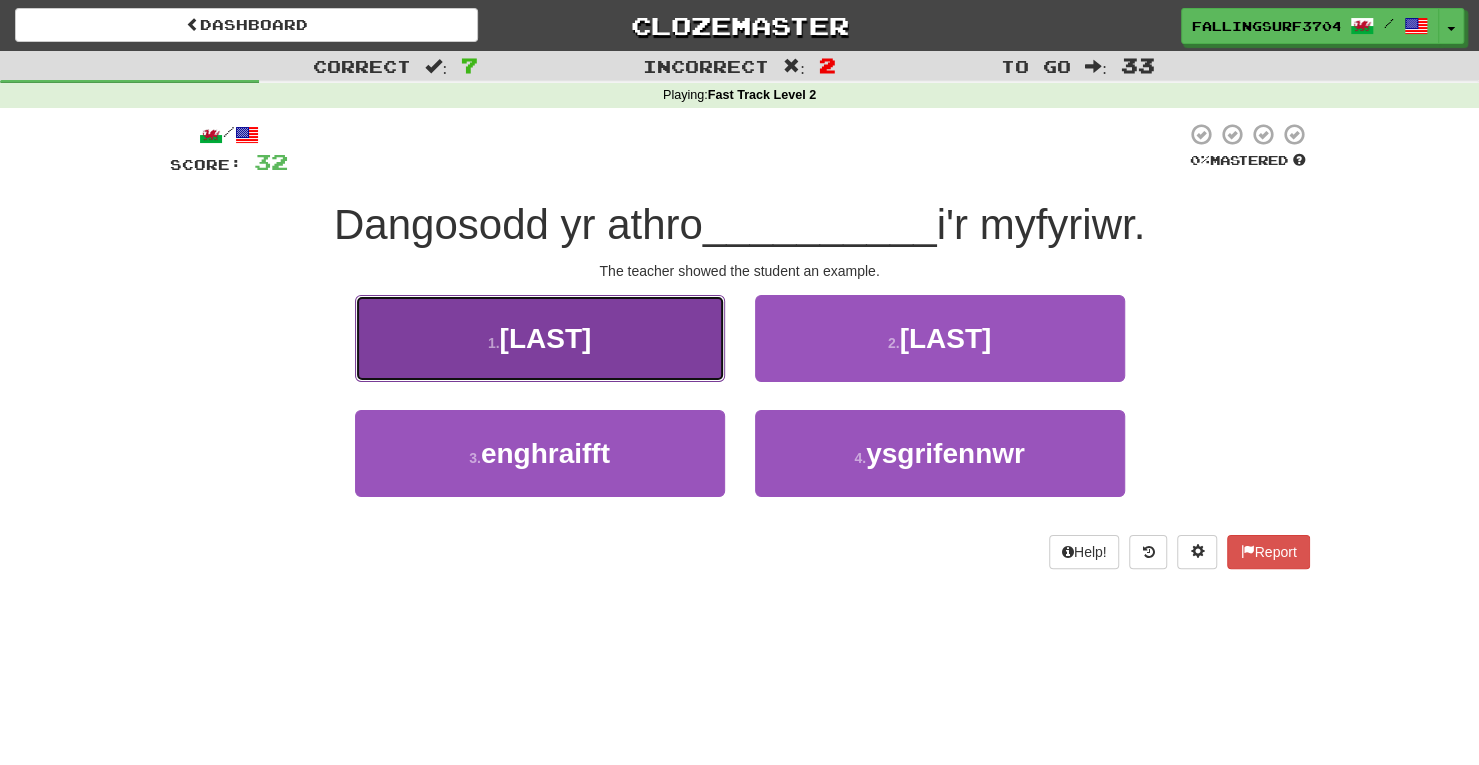 click on "[NUMBER] . [LAST]" at bounding box center [540, 338] 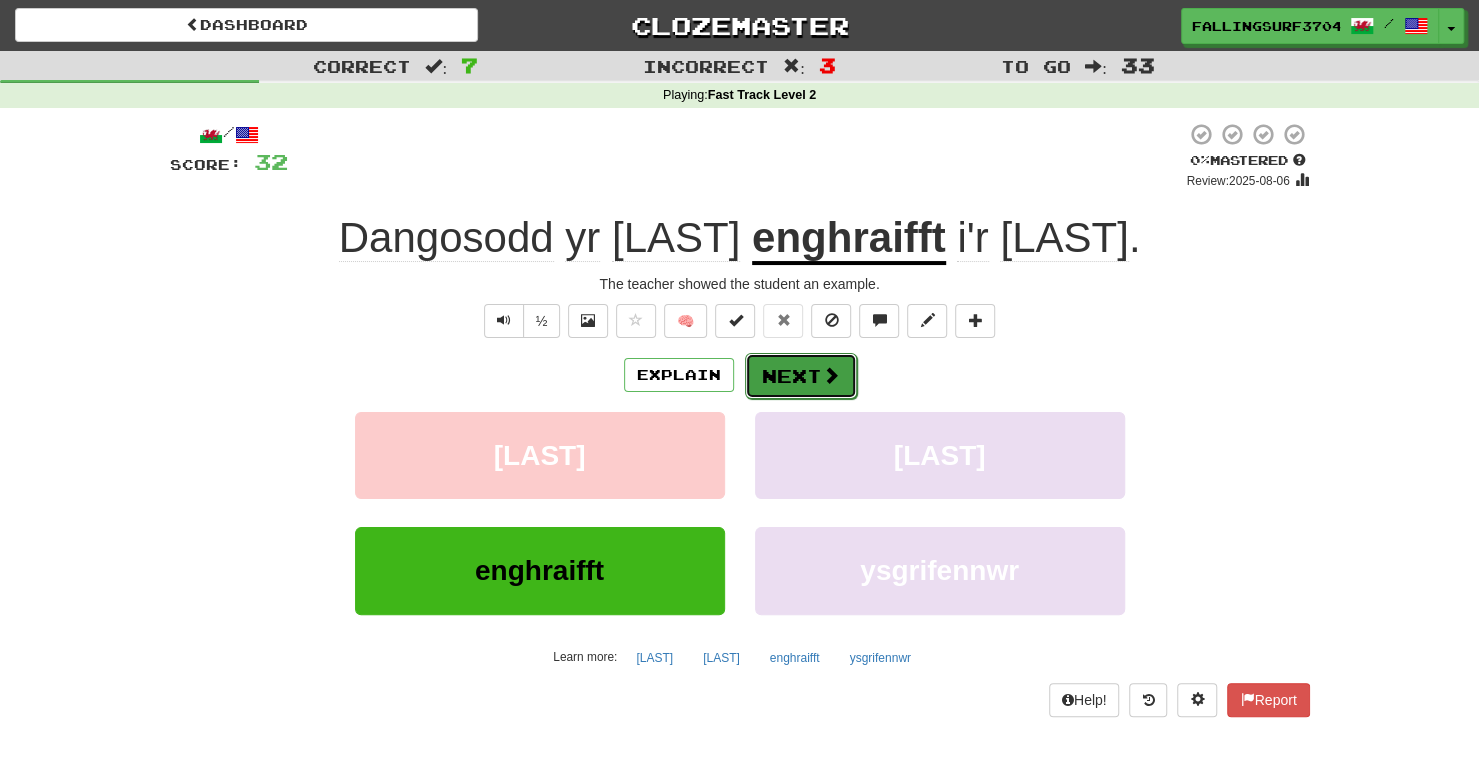 click on "Next" at bounding box center [801, 376] 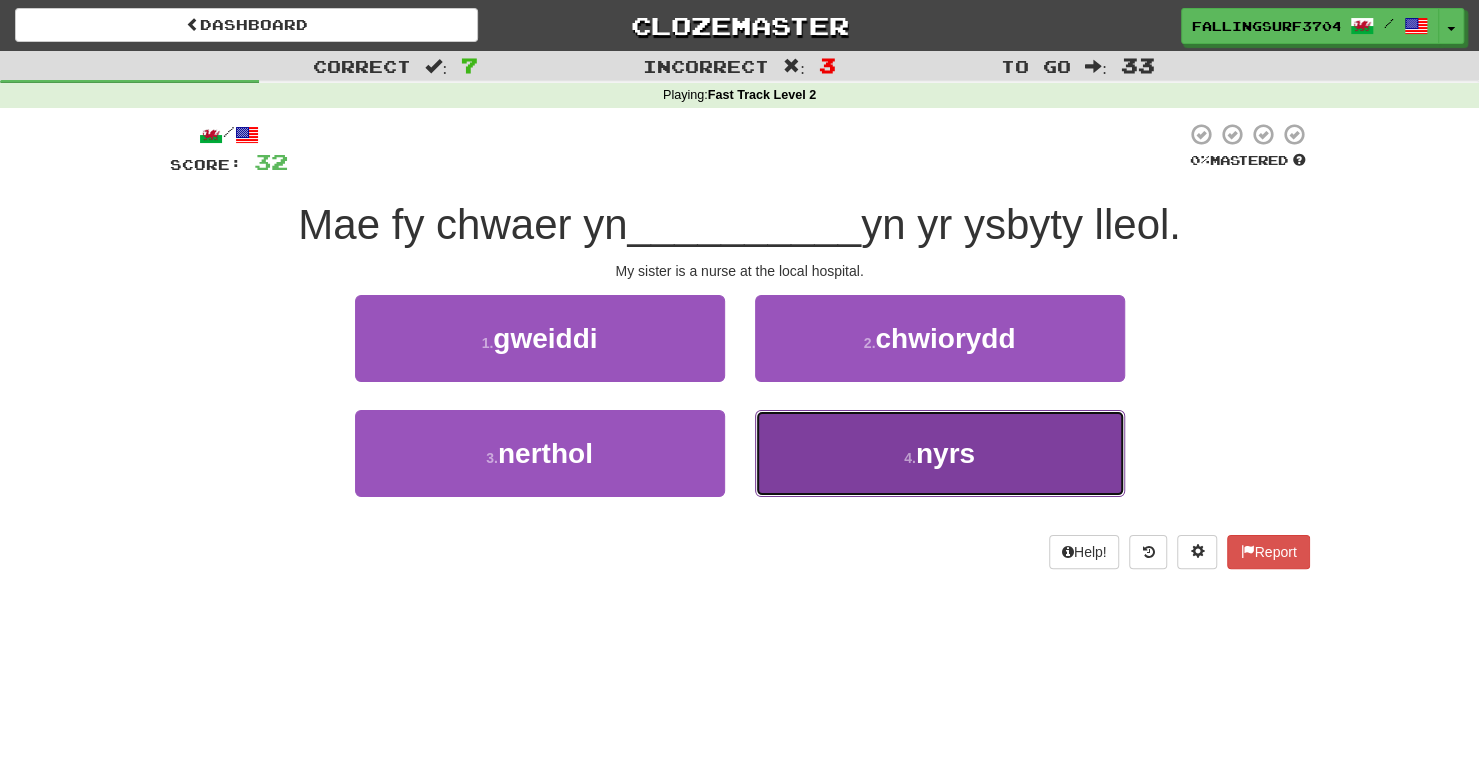 click on "[NUMBER] . [LAST]" at bounding box center (940, 453) 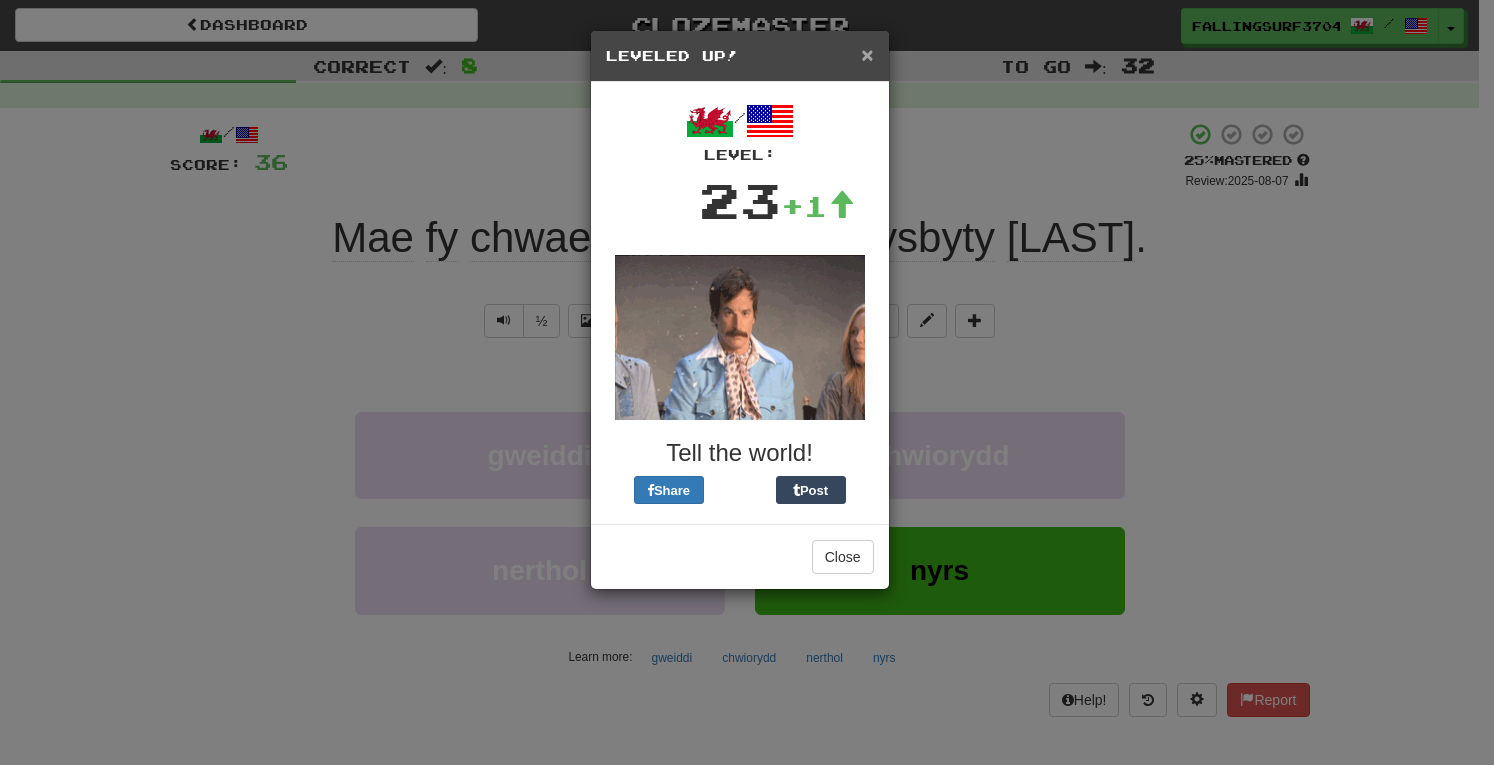 click on "×" at bounding box center (867, 54) 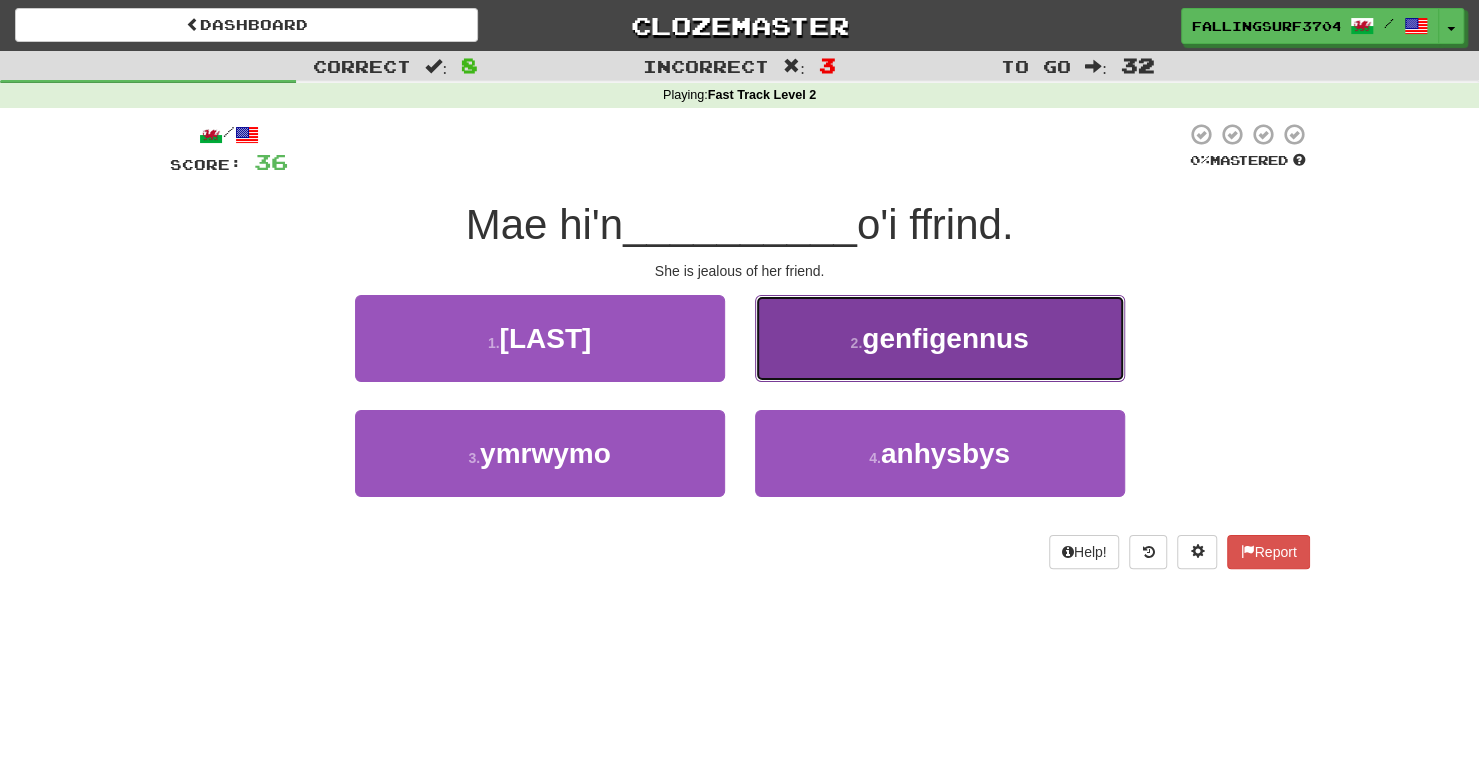 click on "genfigennus" at bounding box center (945, 338) 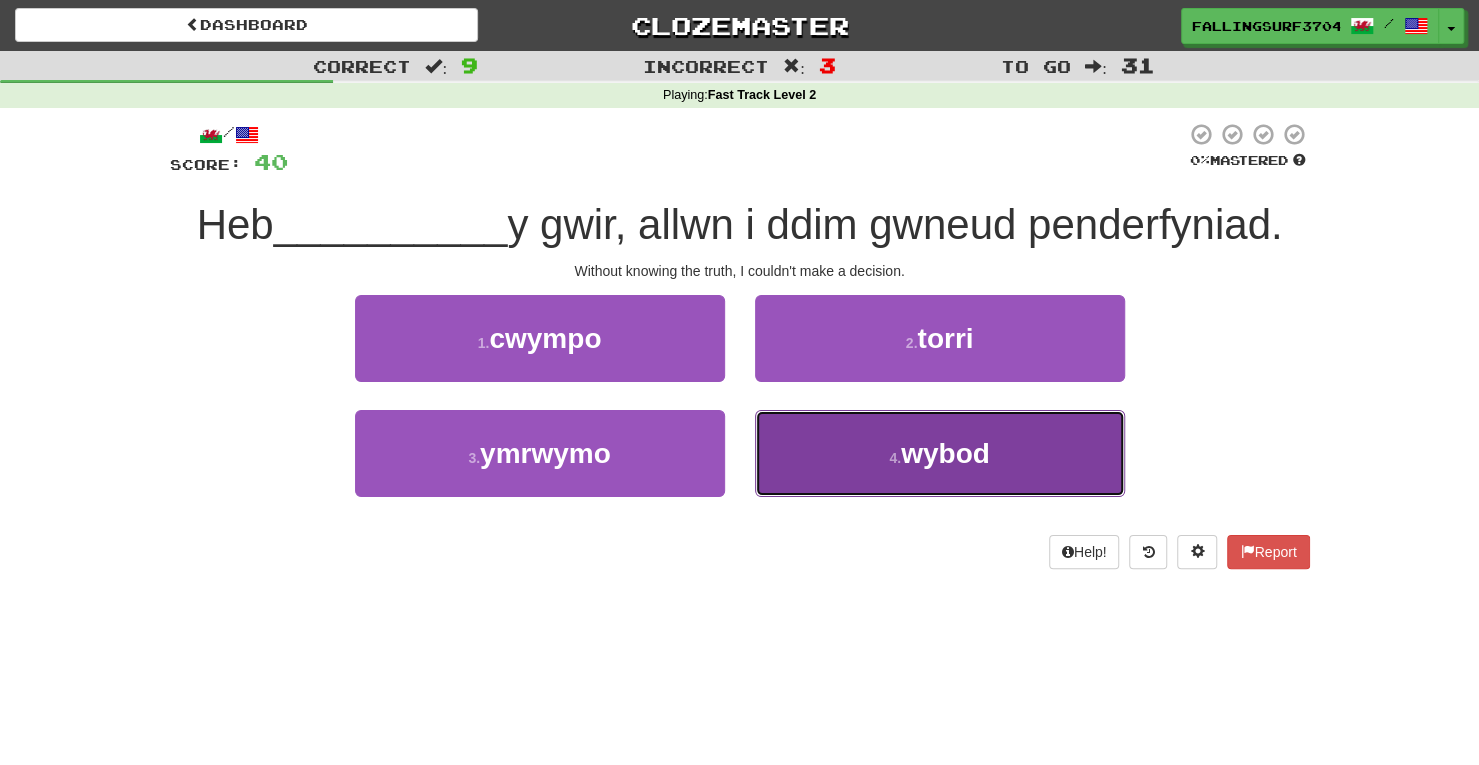 click on "[NUMBER] . [LAST]" at bounding box center [940, 453] 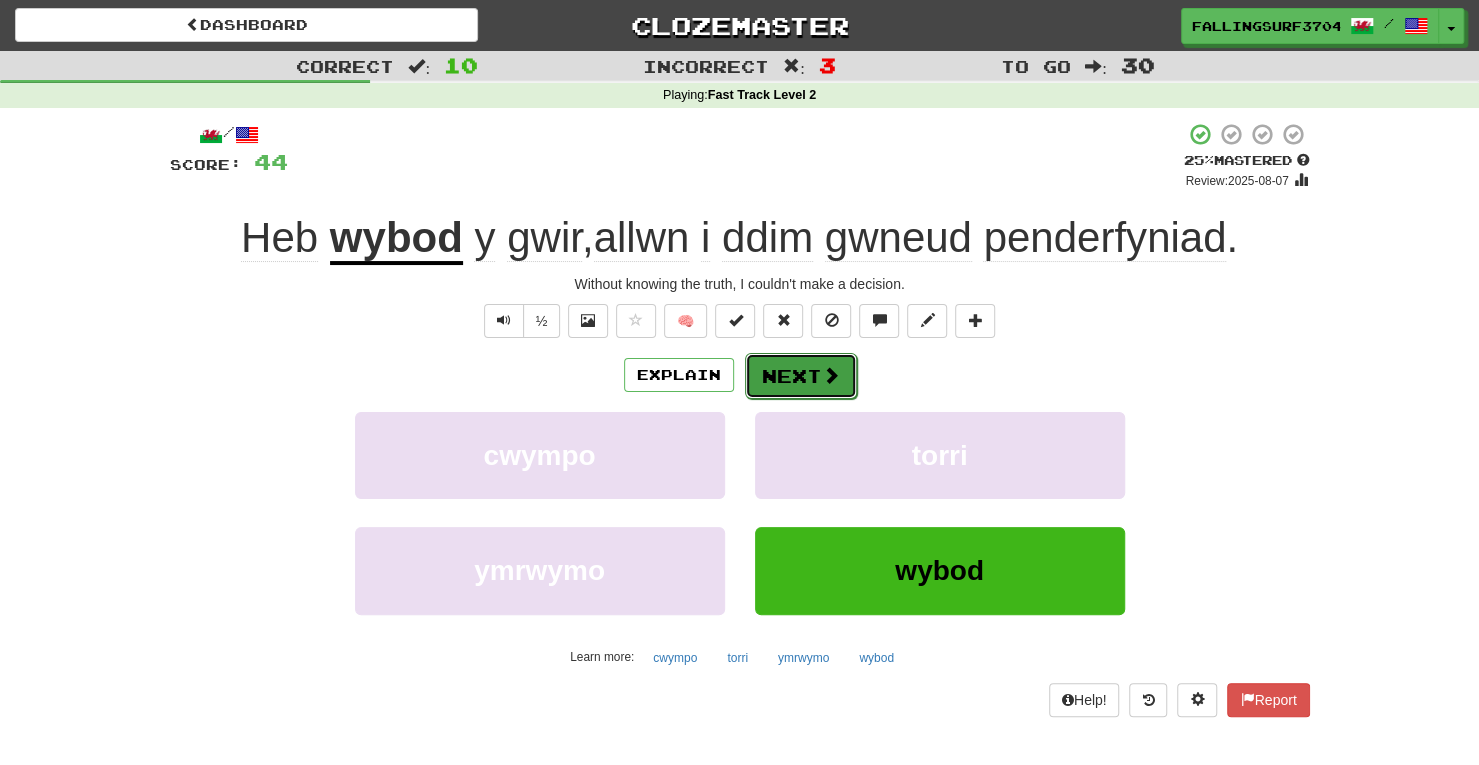 click on "Next" at bounding box center (801, 376) 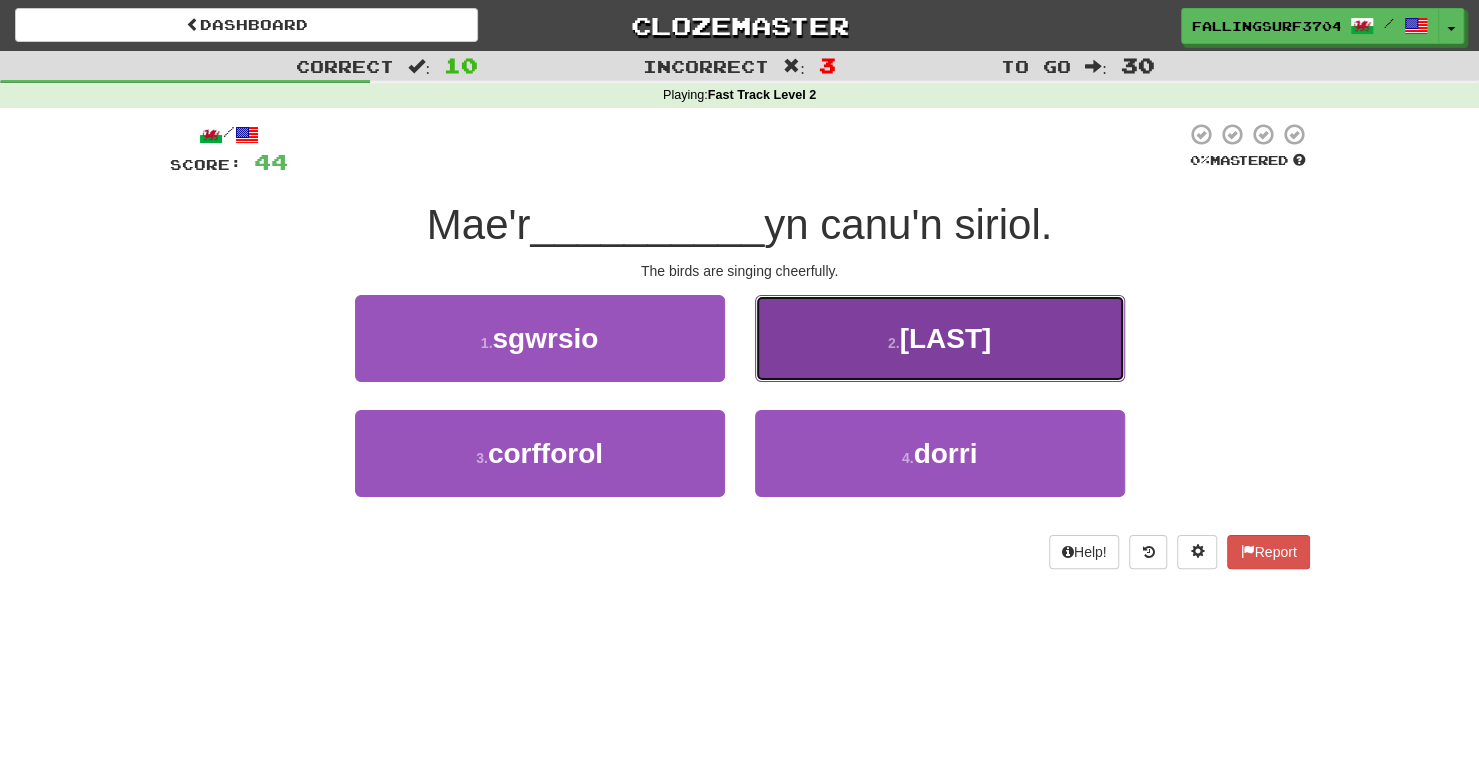 click on "[LAST]" at bounding box center (945, 338) 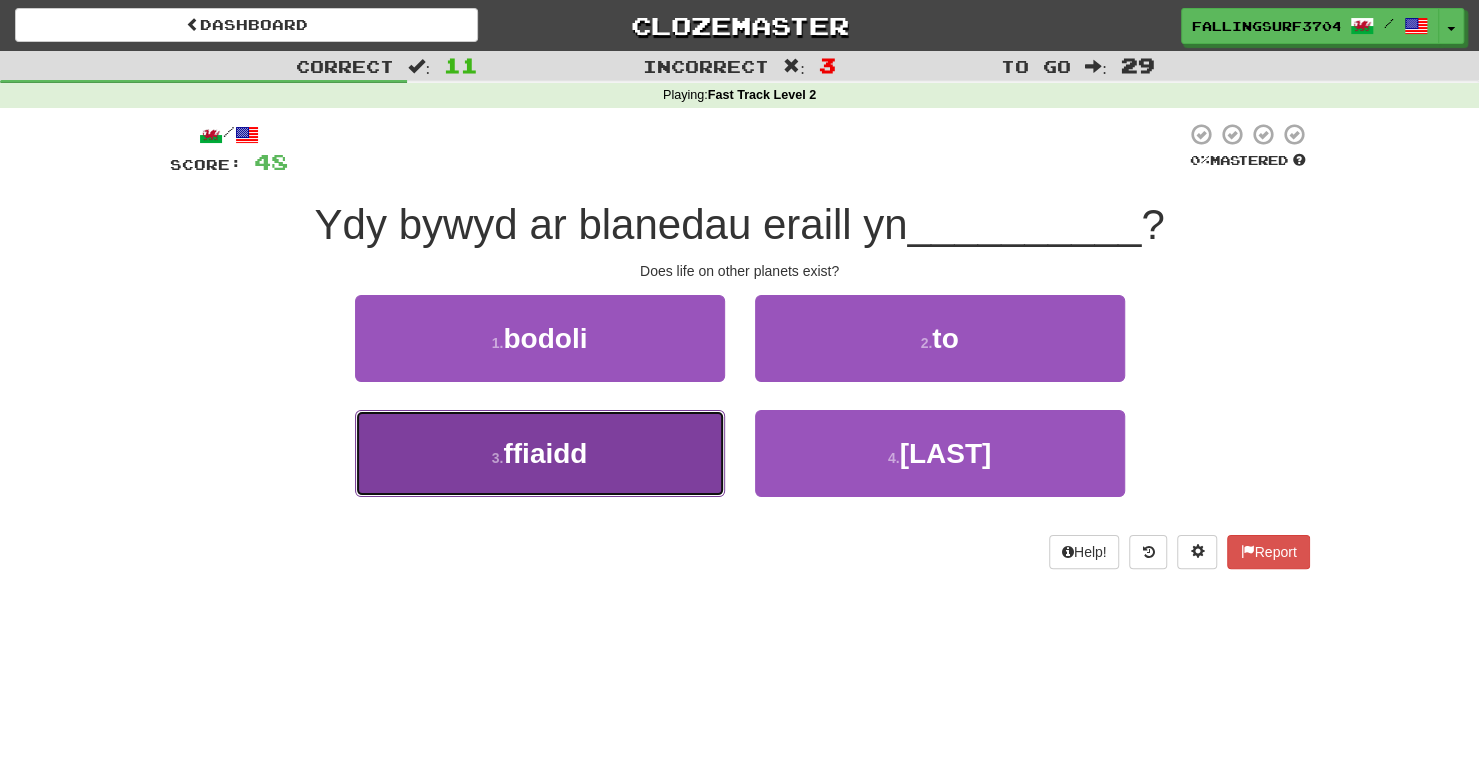 click on "[NUMBER] . [LAST]" at bounding box center (540, 453) 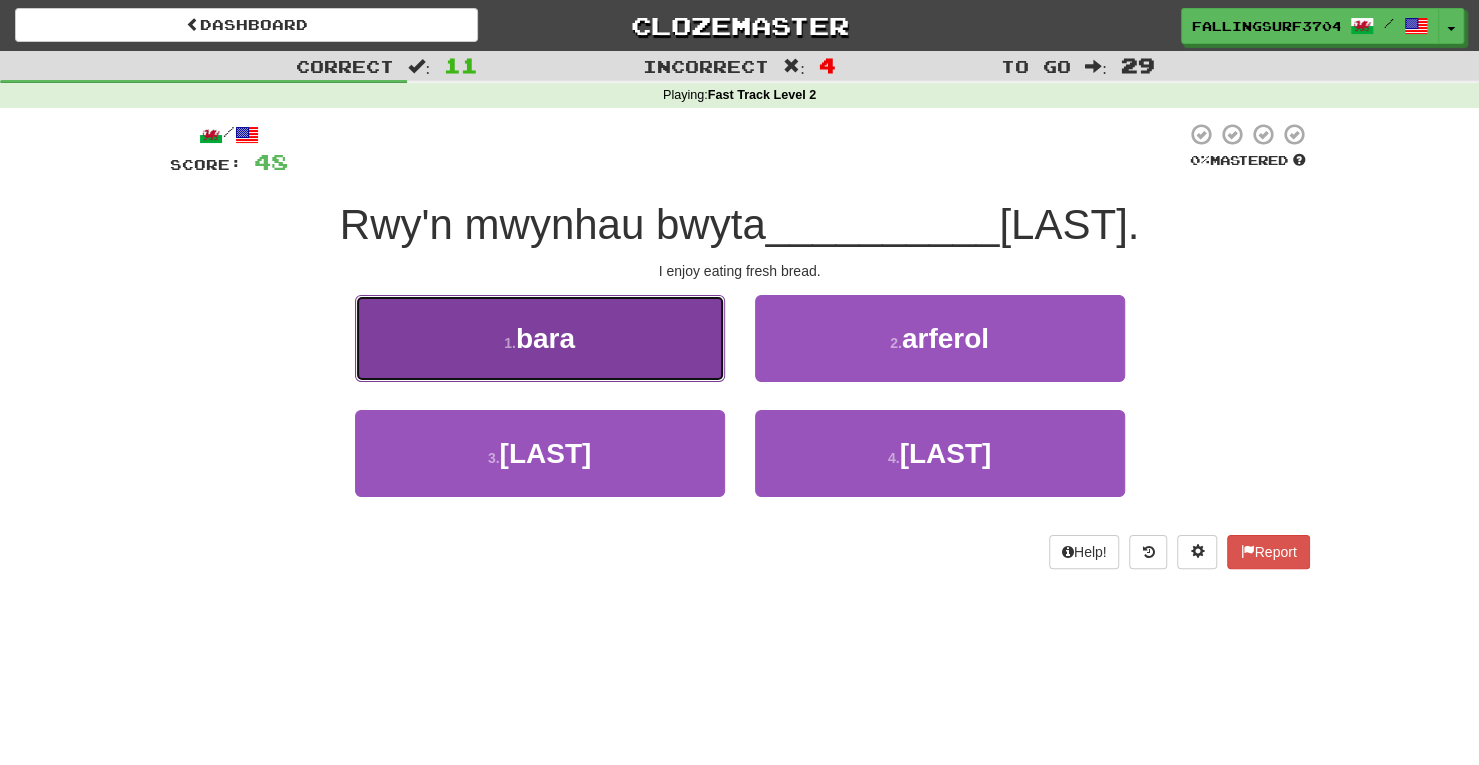 click on "1 .  bara" at bounding box center (540, 338) 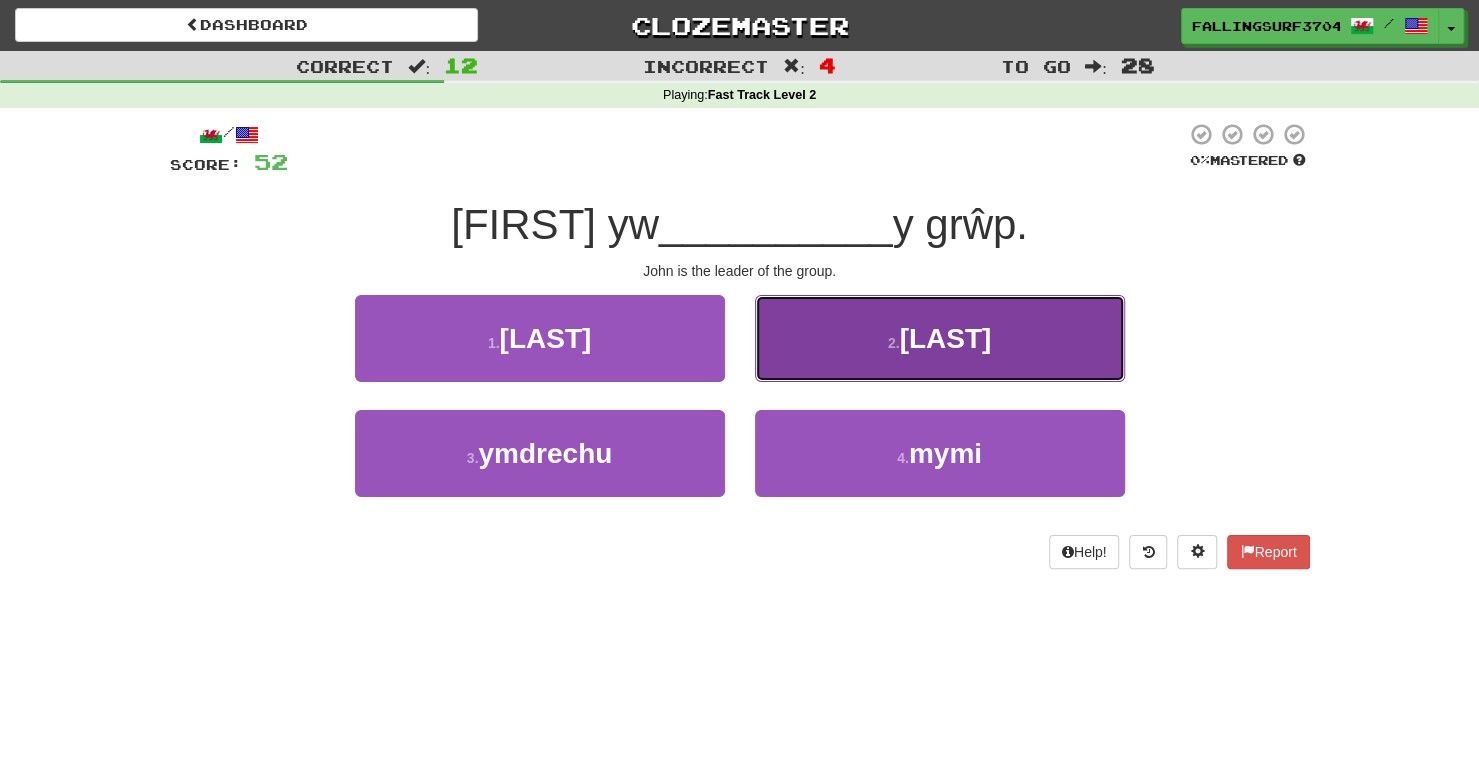 click on "[LAST]" at bounding box center (945, 338) 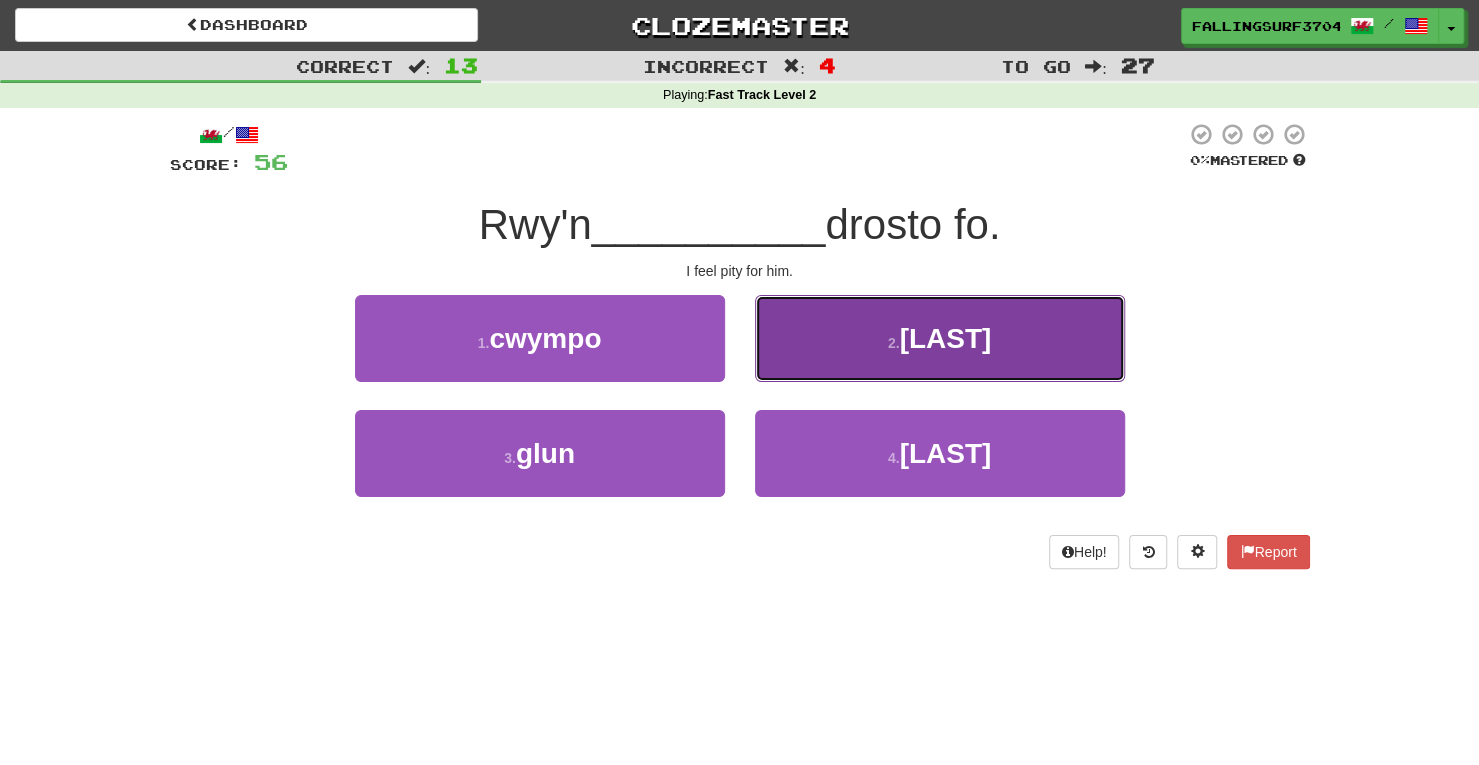 click on "[NUMBER] . [LAST]" at bounding box center [940, 338] 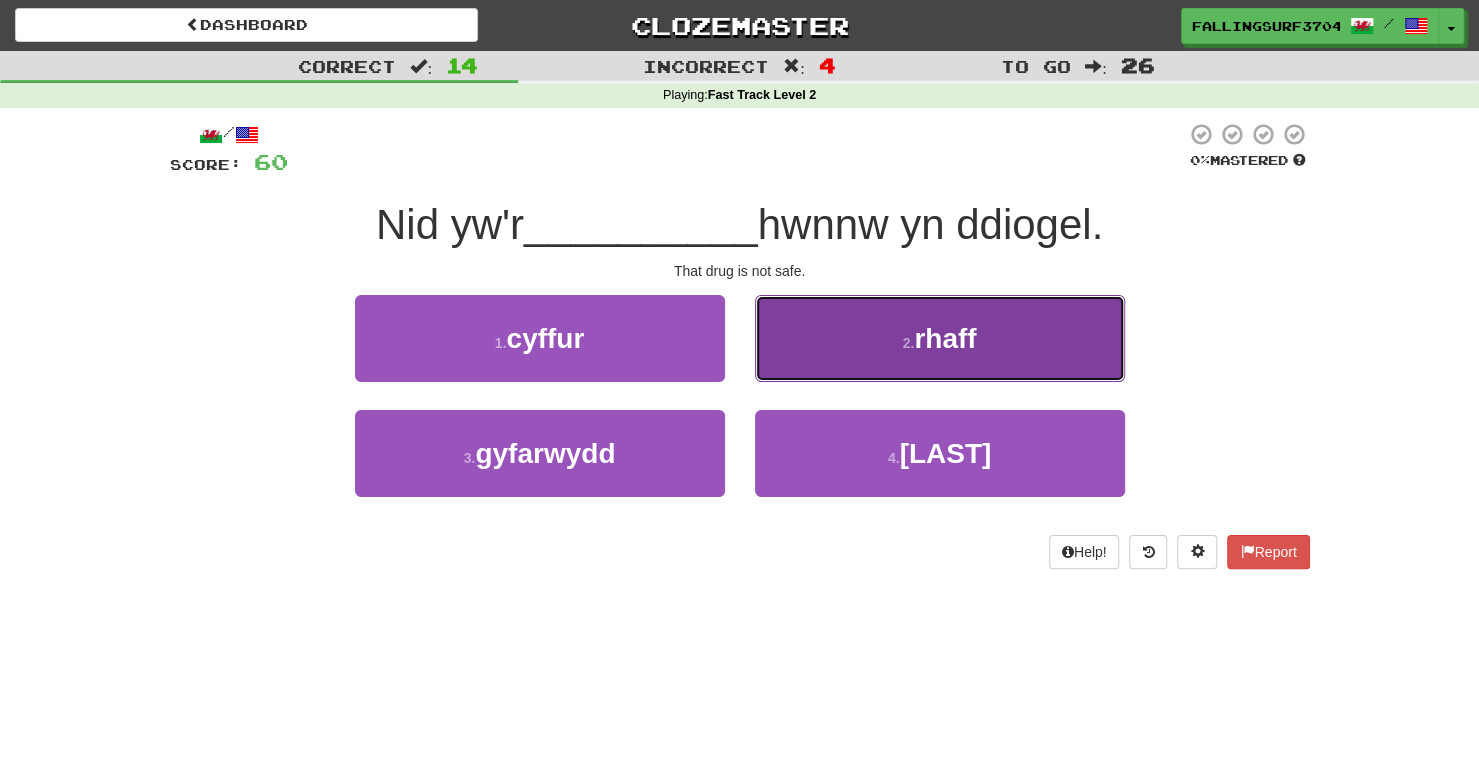 click on "[NUMBER] . [LAST]" at bounding box center (940, 338) 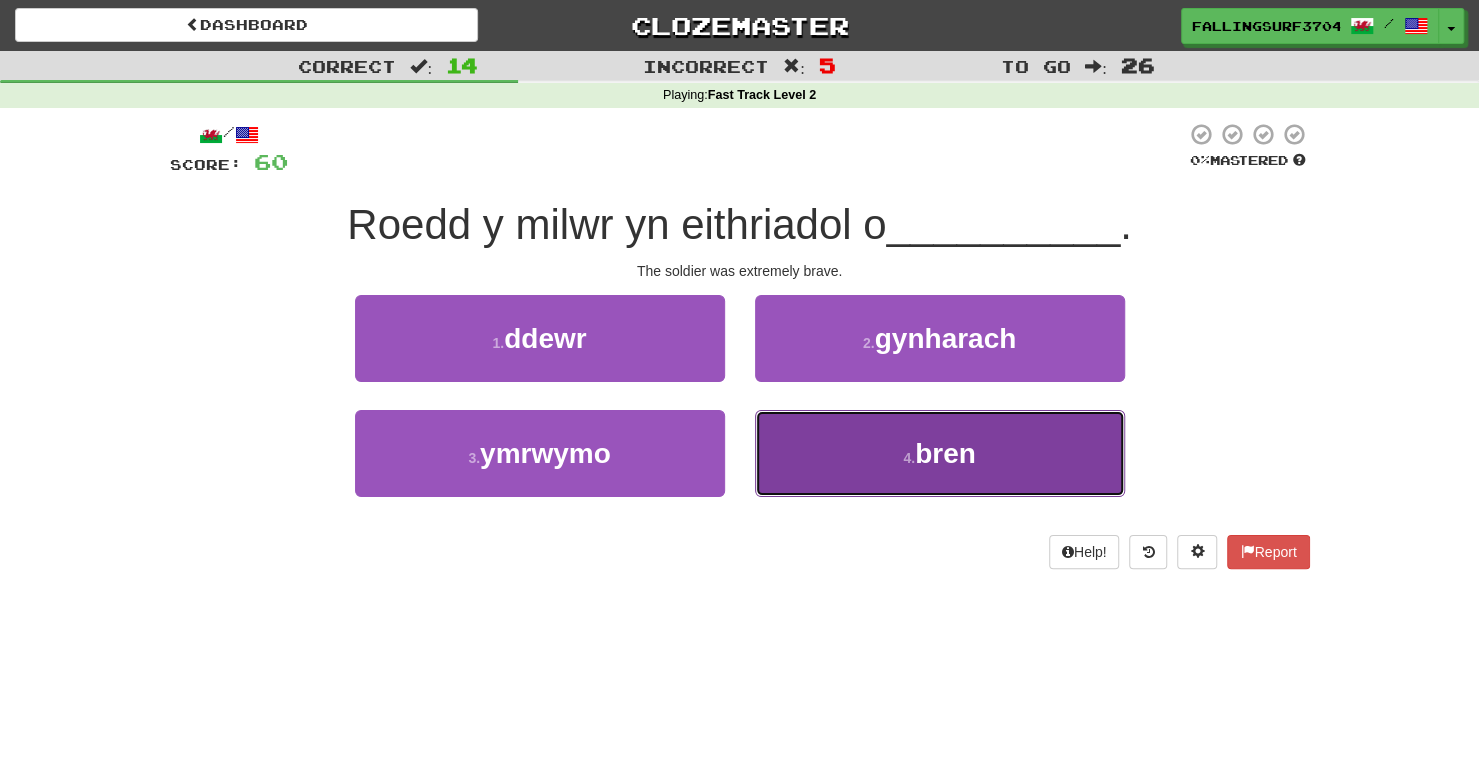 click on "[NUMBER] . [LAST]" at bounding box center (940, 453) 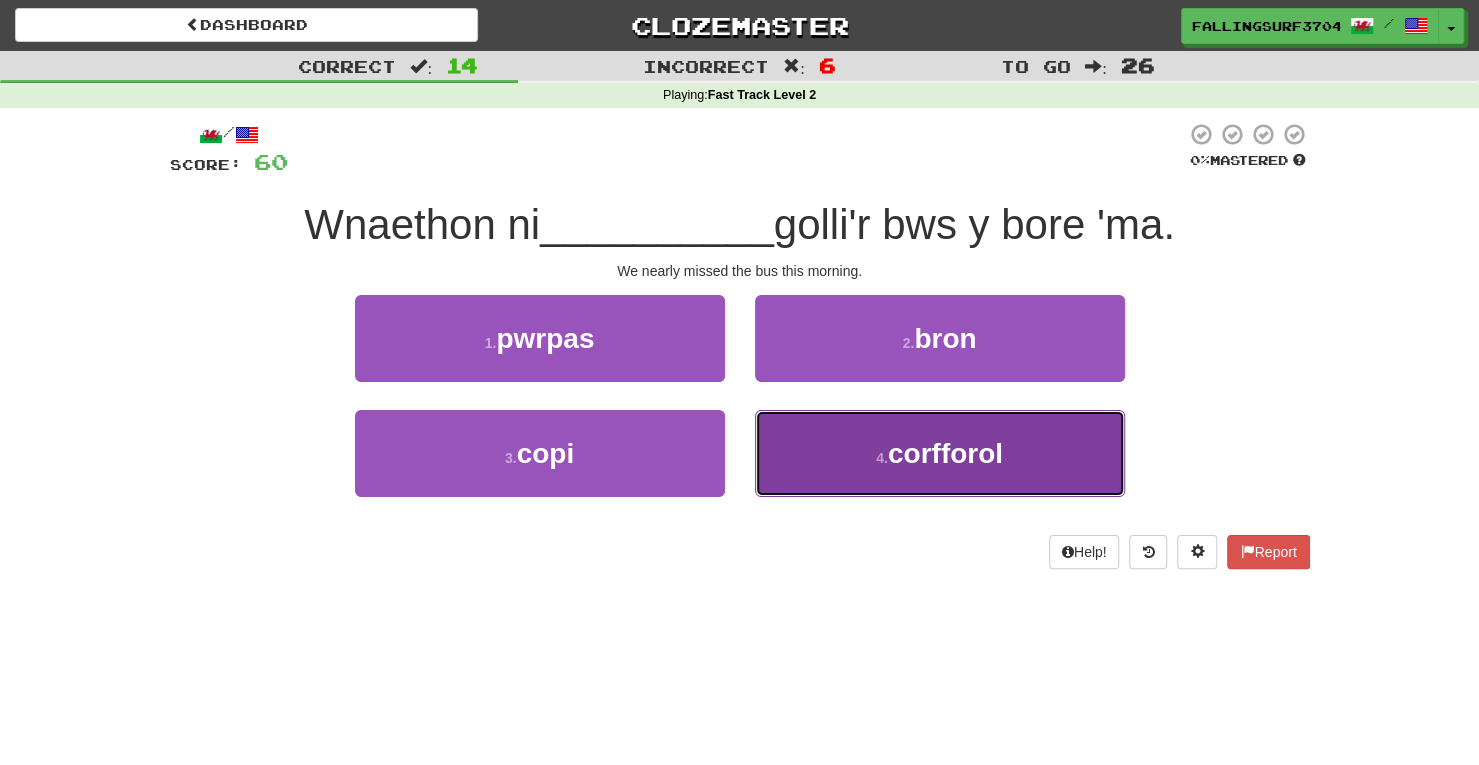 click on "[NUMBER] . [LAST]" at bounding box center (940, 453) 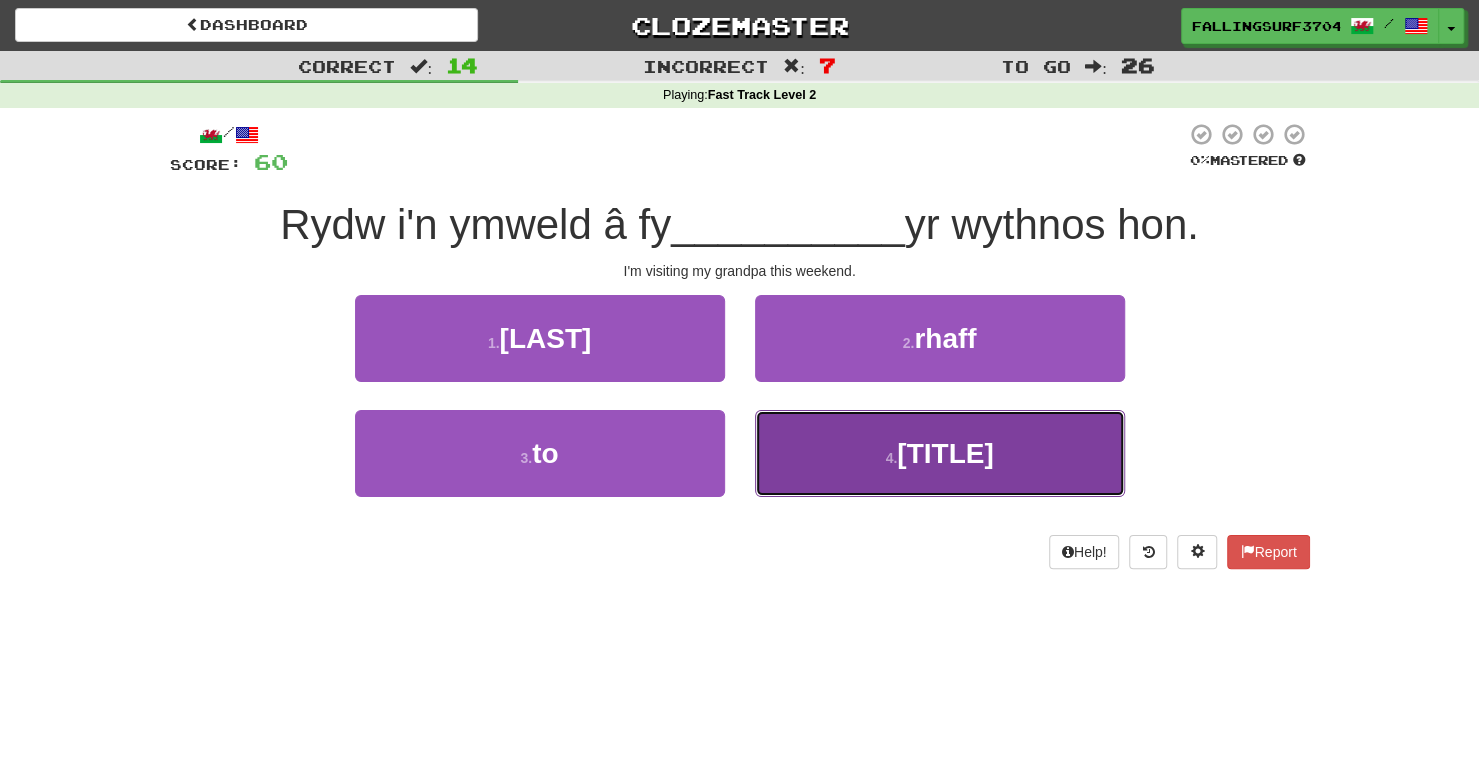 click on "[NUMBER] . [TITLE]" at bounding box center (940, 453) 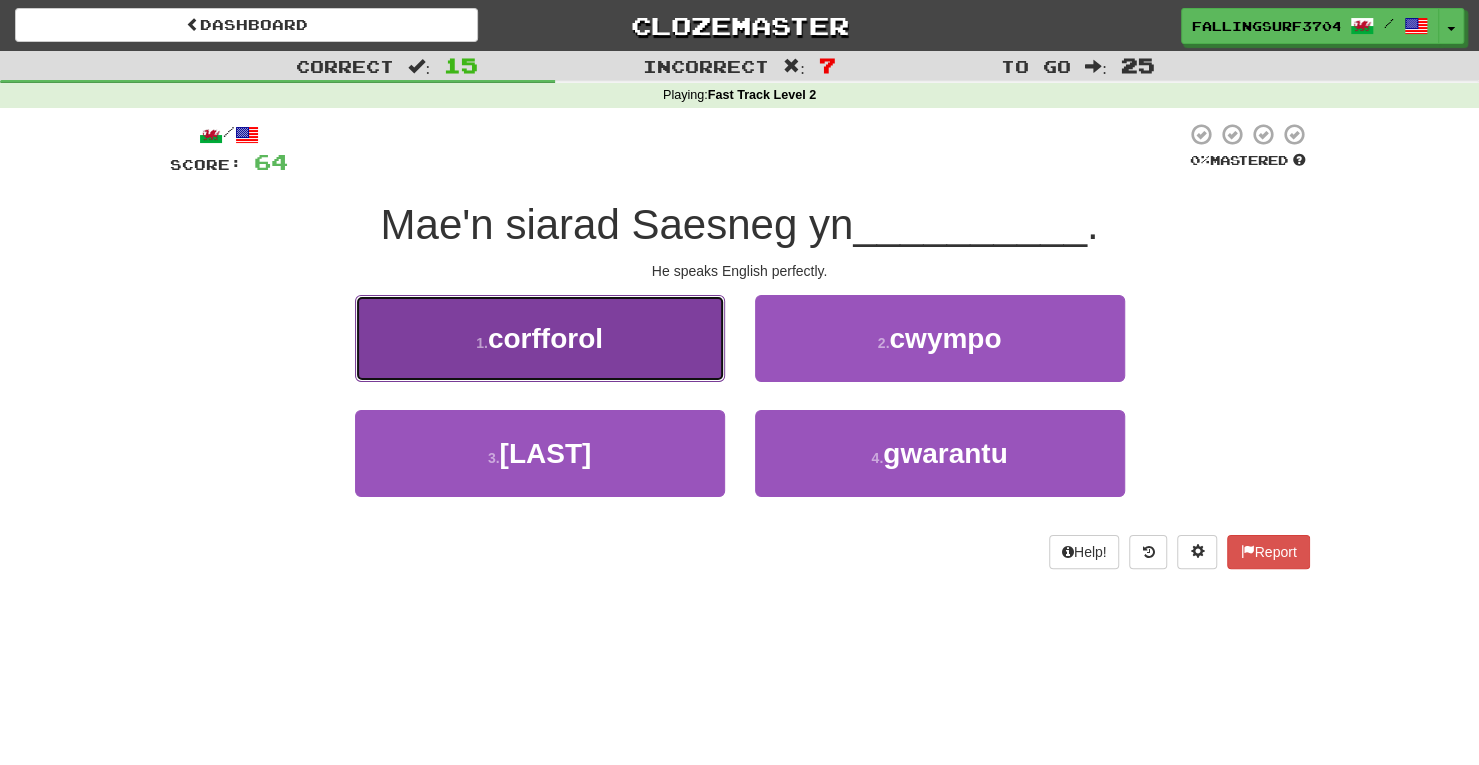 click on "[NUMBER] . [LAST]" at bounding box center [540, 338] 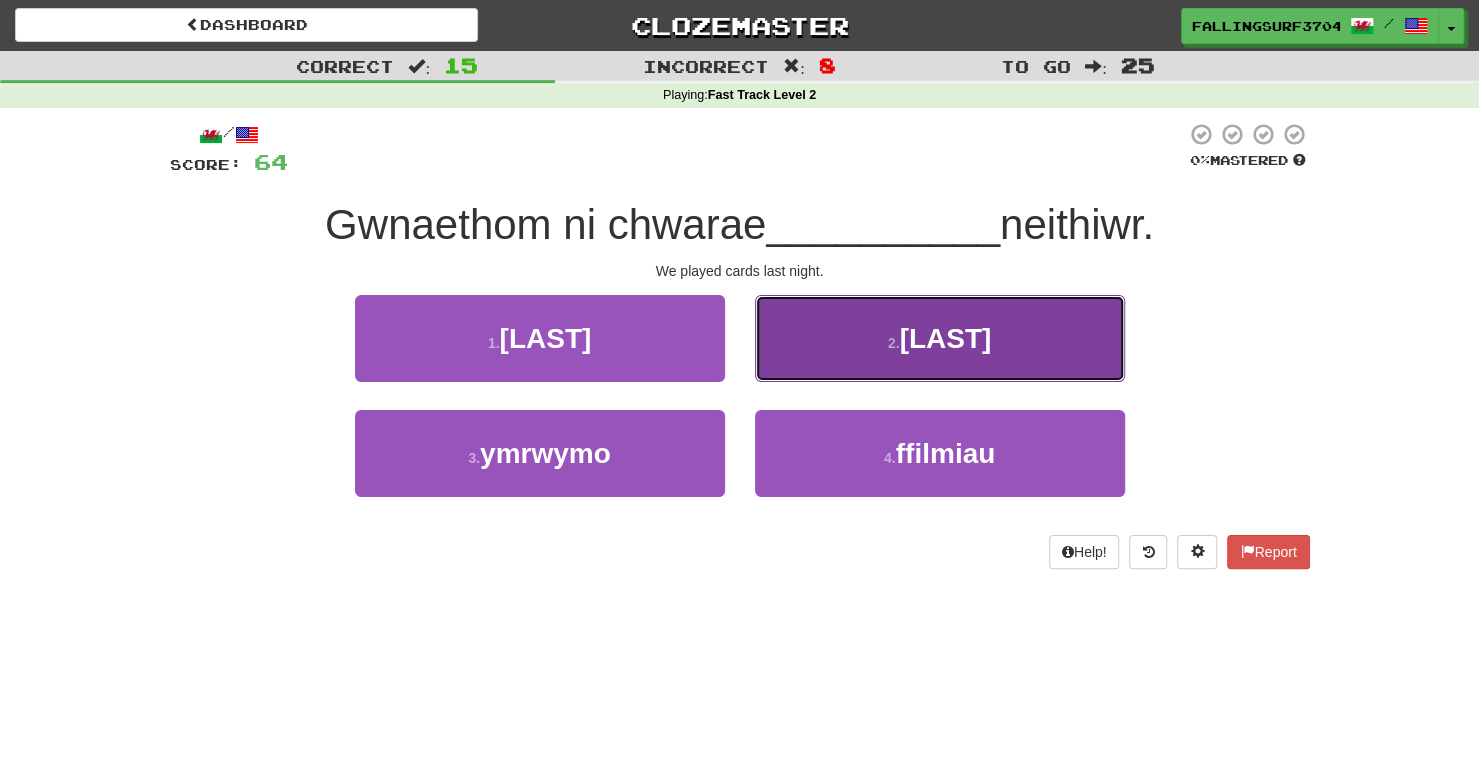 click on "[NUMBER] . [LAST]" at bounding box center (940, 338) 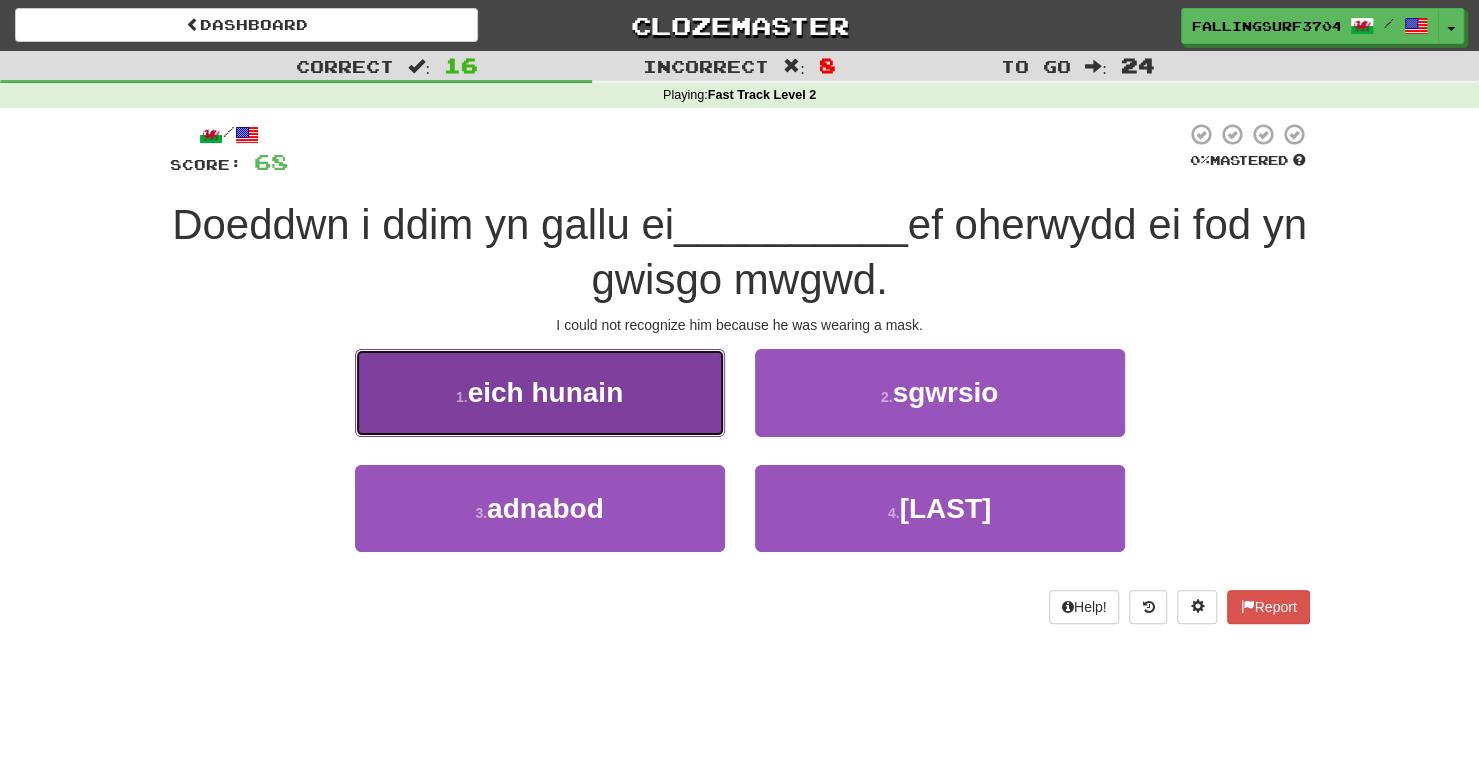 click on "[NUMBER] . eich hunain" at bounding box center [540, 392] 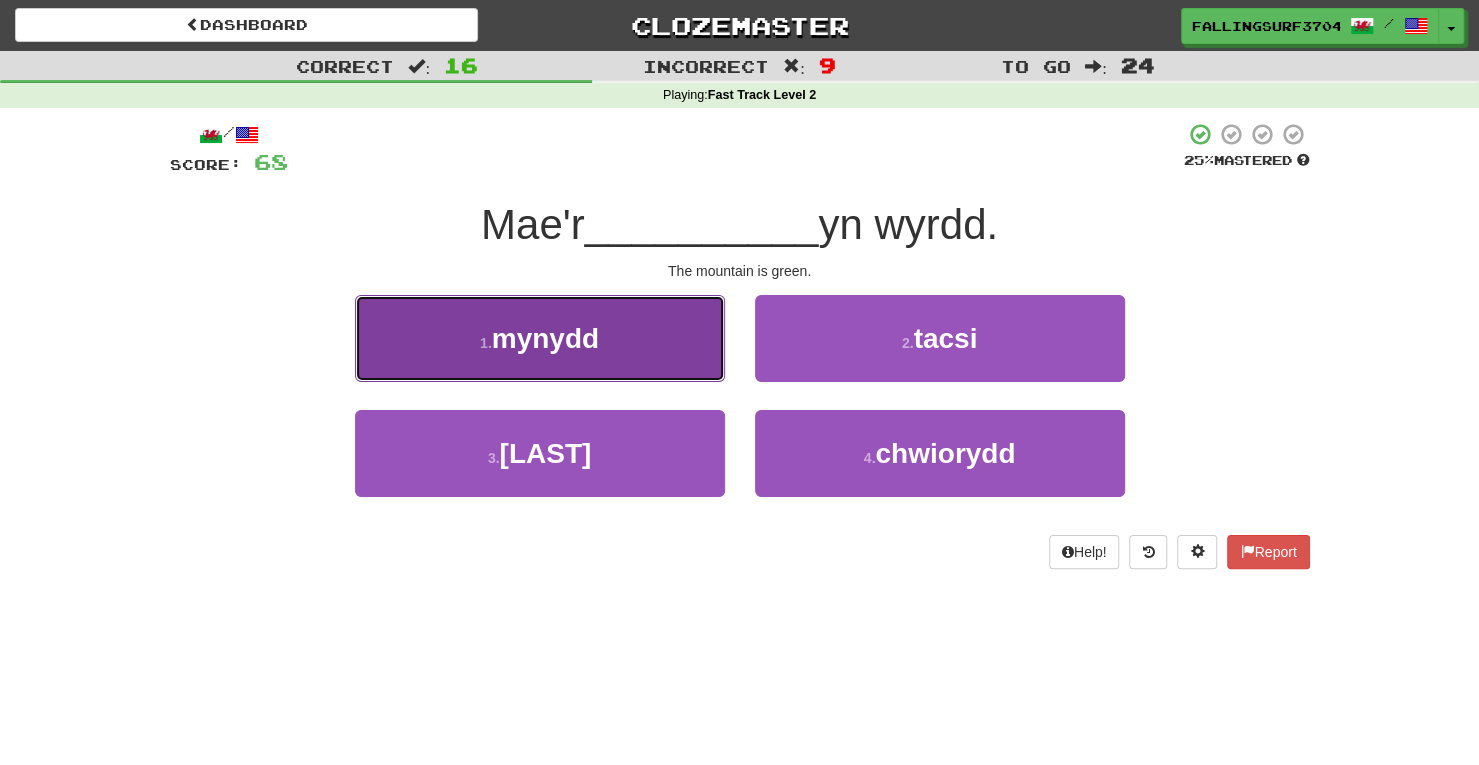 click on "[NUMBER] . [LAST]" at bounding box center [540, 338] 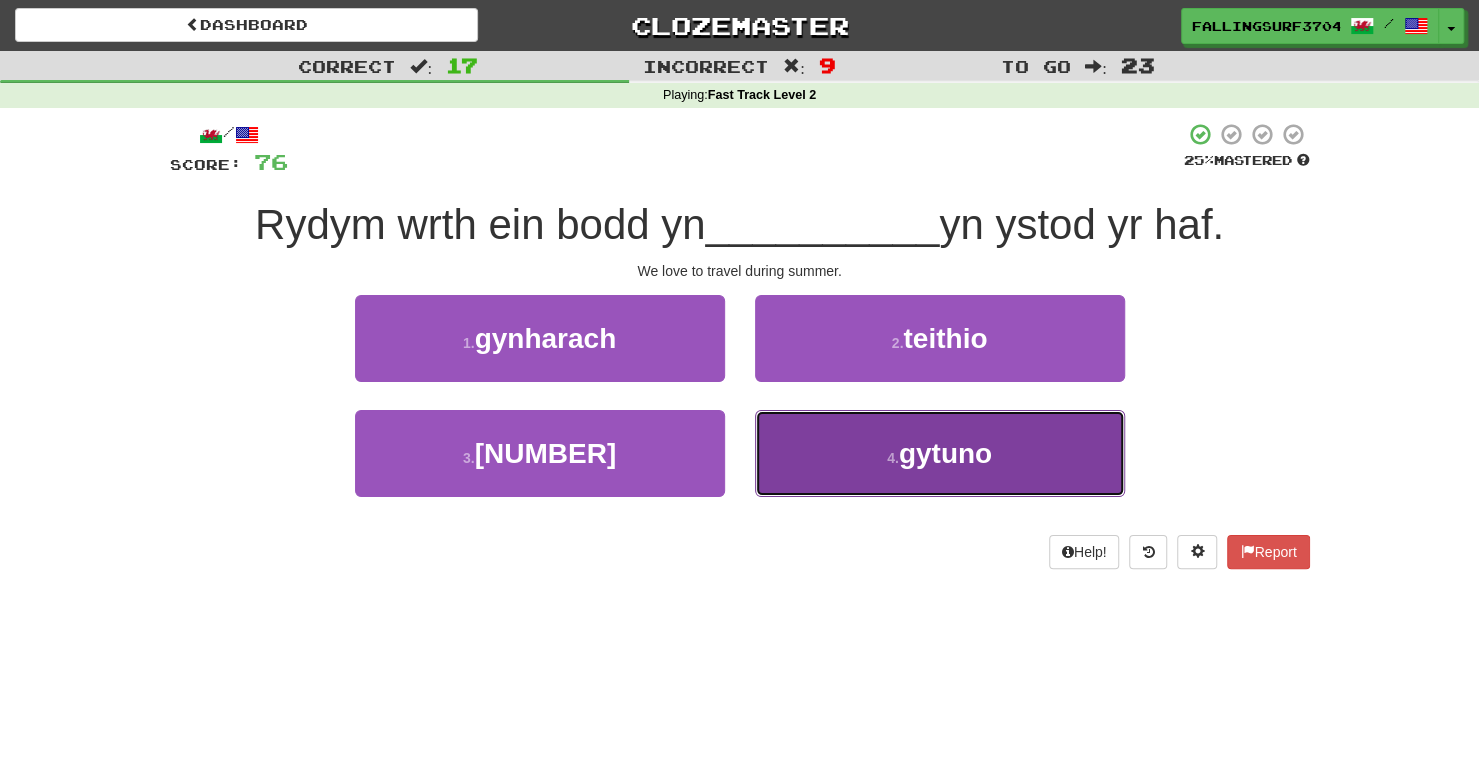 click on "gytuno" at bounding box center [945, 453] 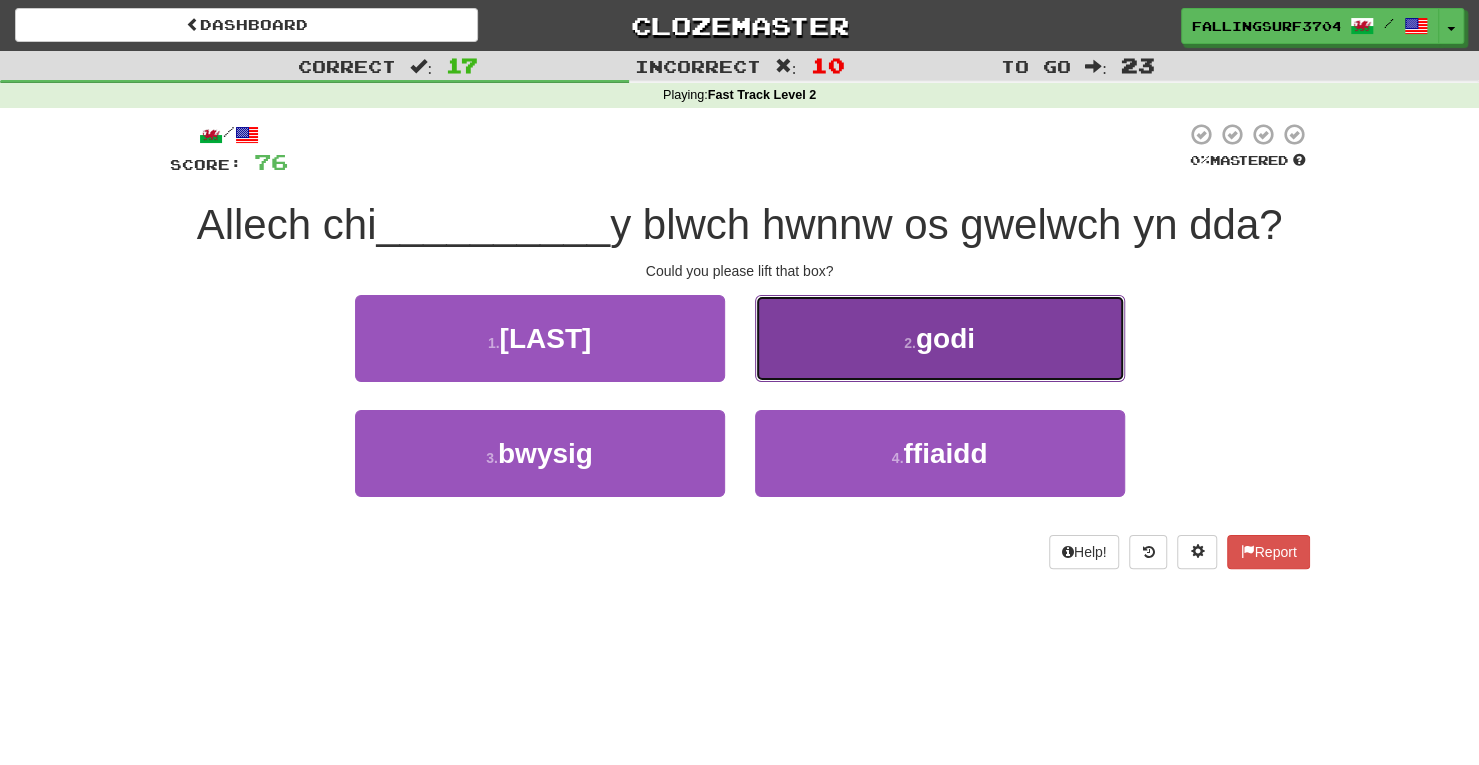 click on "[NUMBER] . [LAST]" at bounding box center [940, 338] 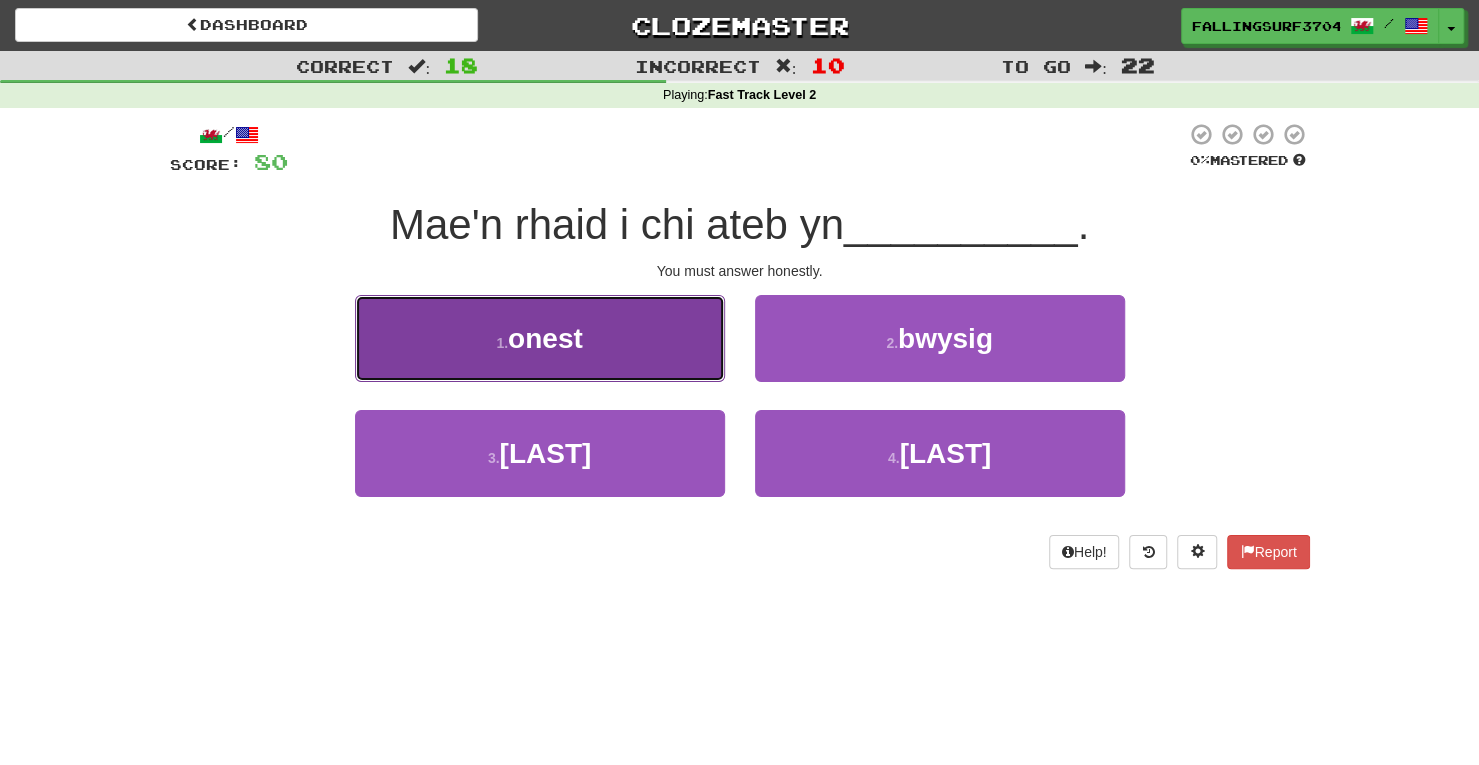 click on "[NUMBER] . [LAST]" at bounding box center (540, 338) 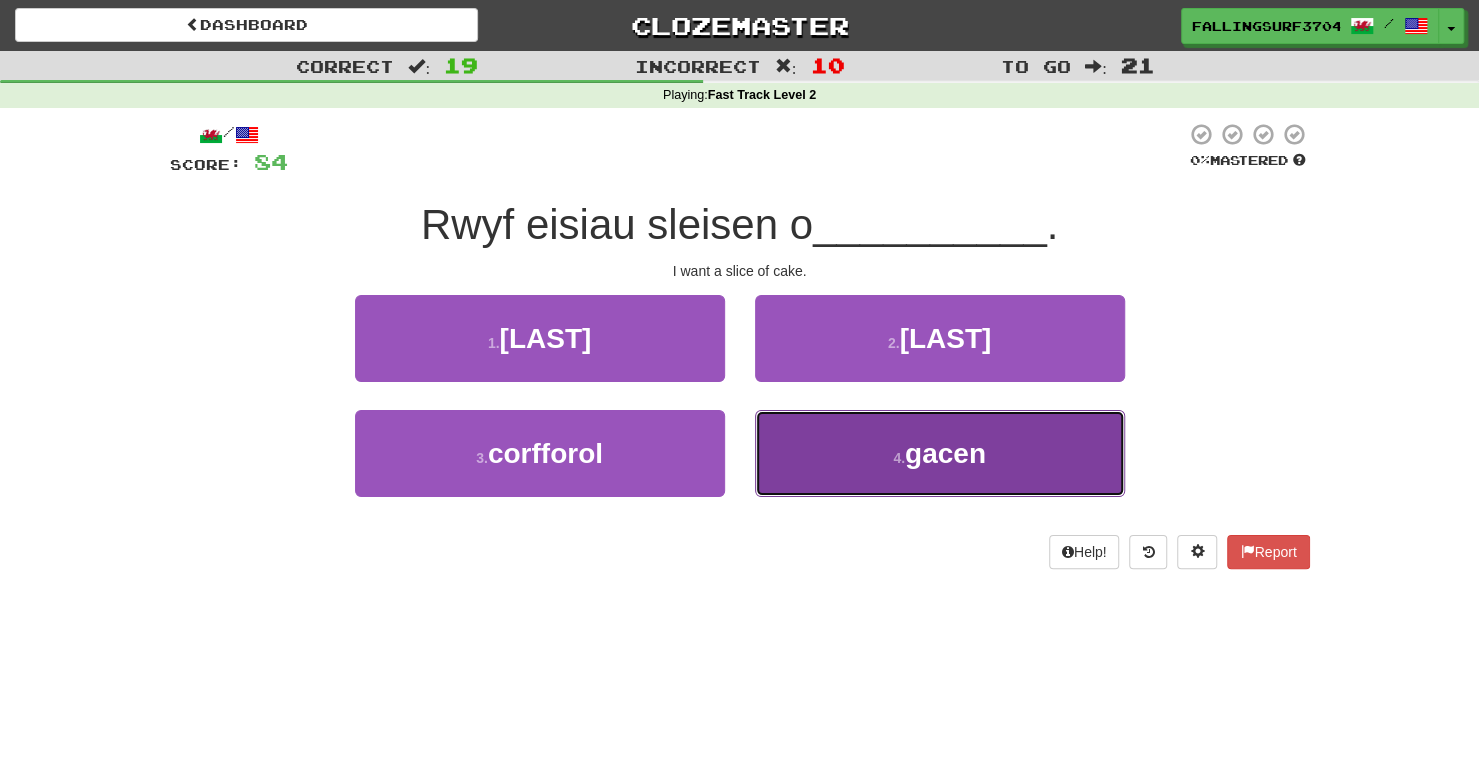 click on "gacen" at bounding box center [945, 453] 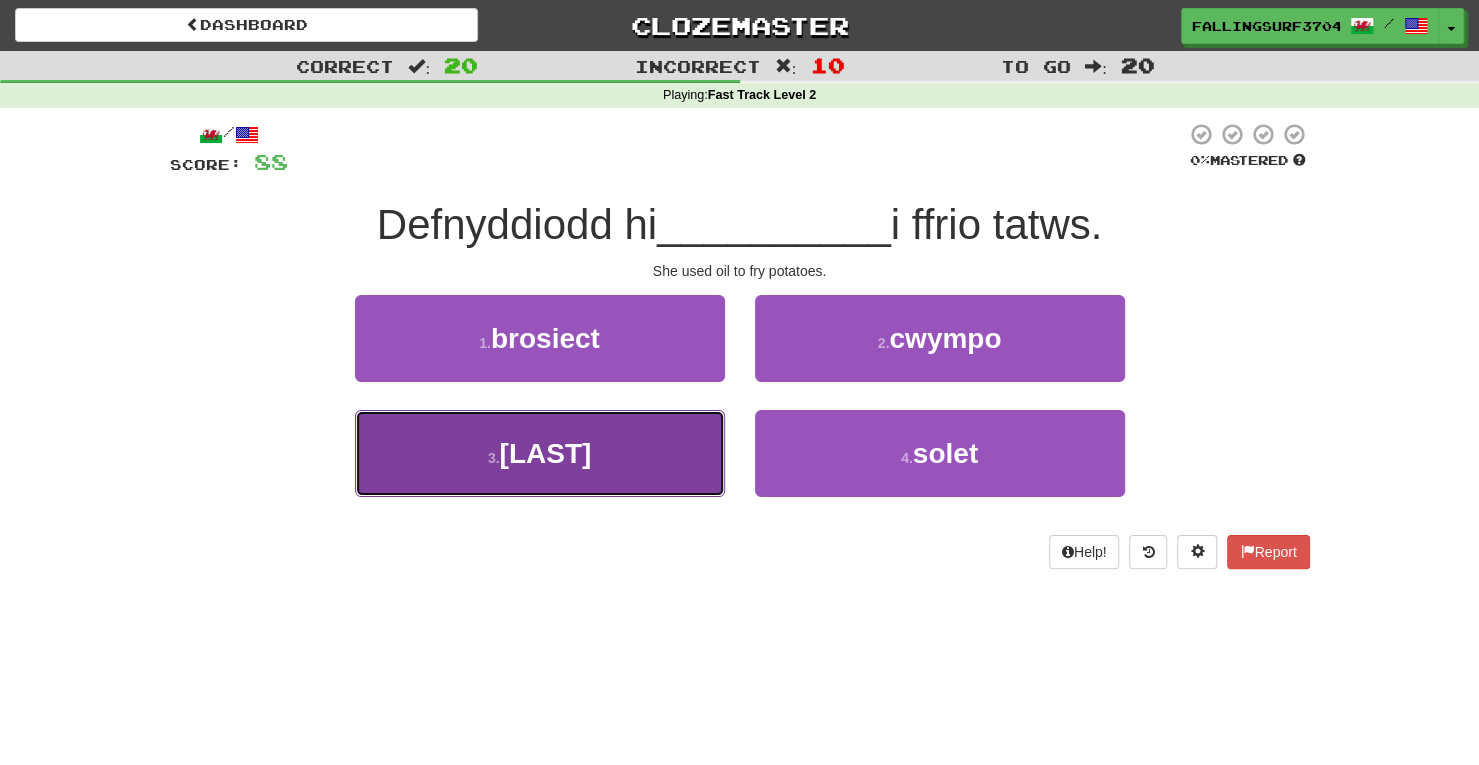 click on "[NUMBER] . [LAST]" at bounding box center [540, 453] 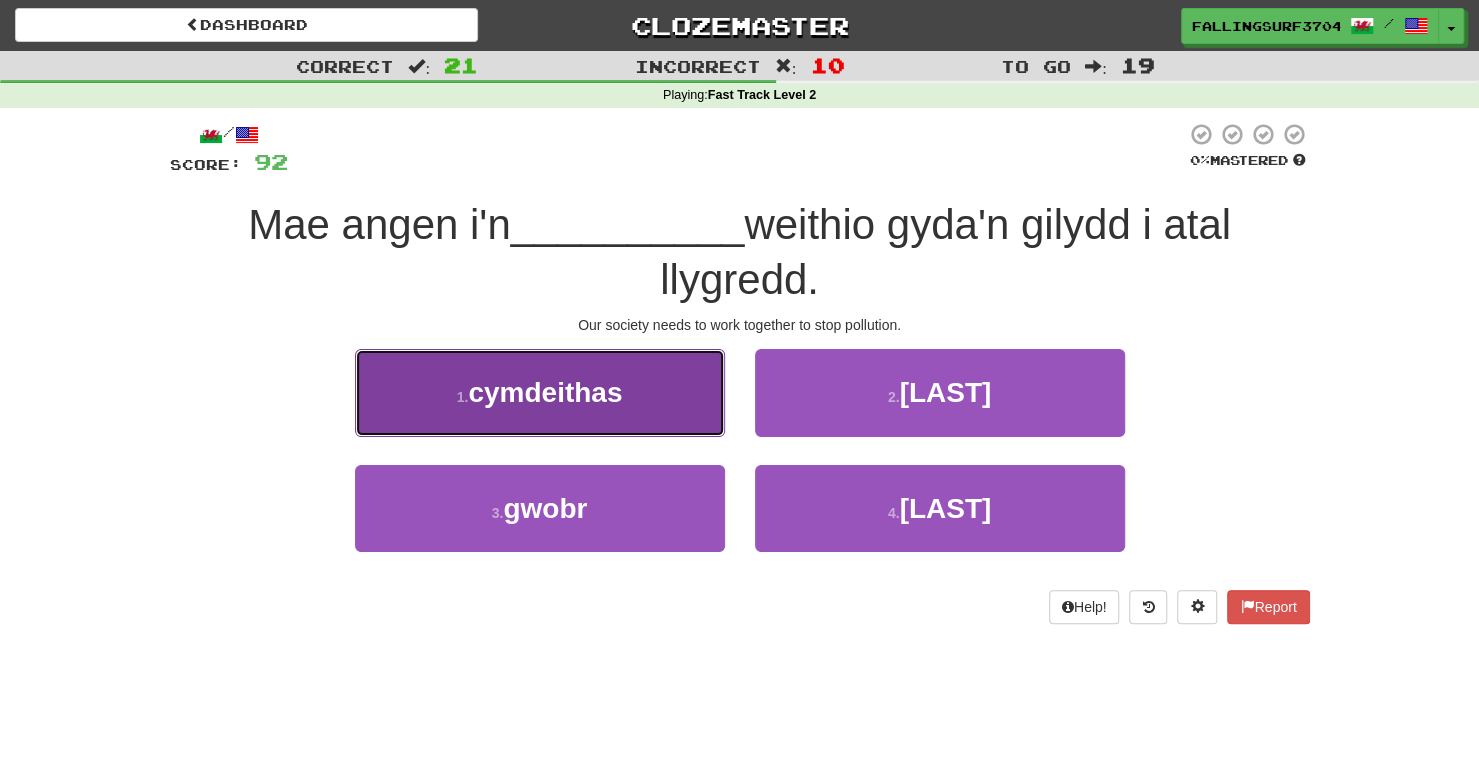click on "cymdeithas" at bounding box center [545, 392] 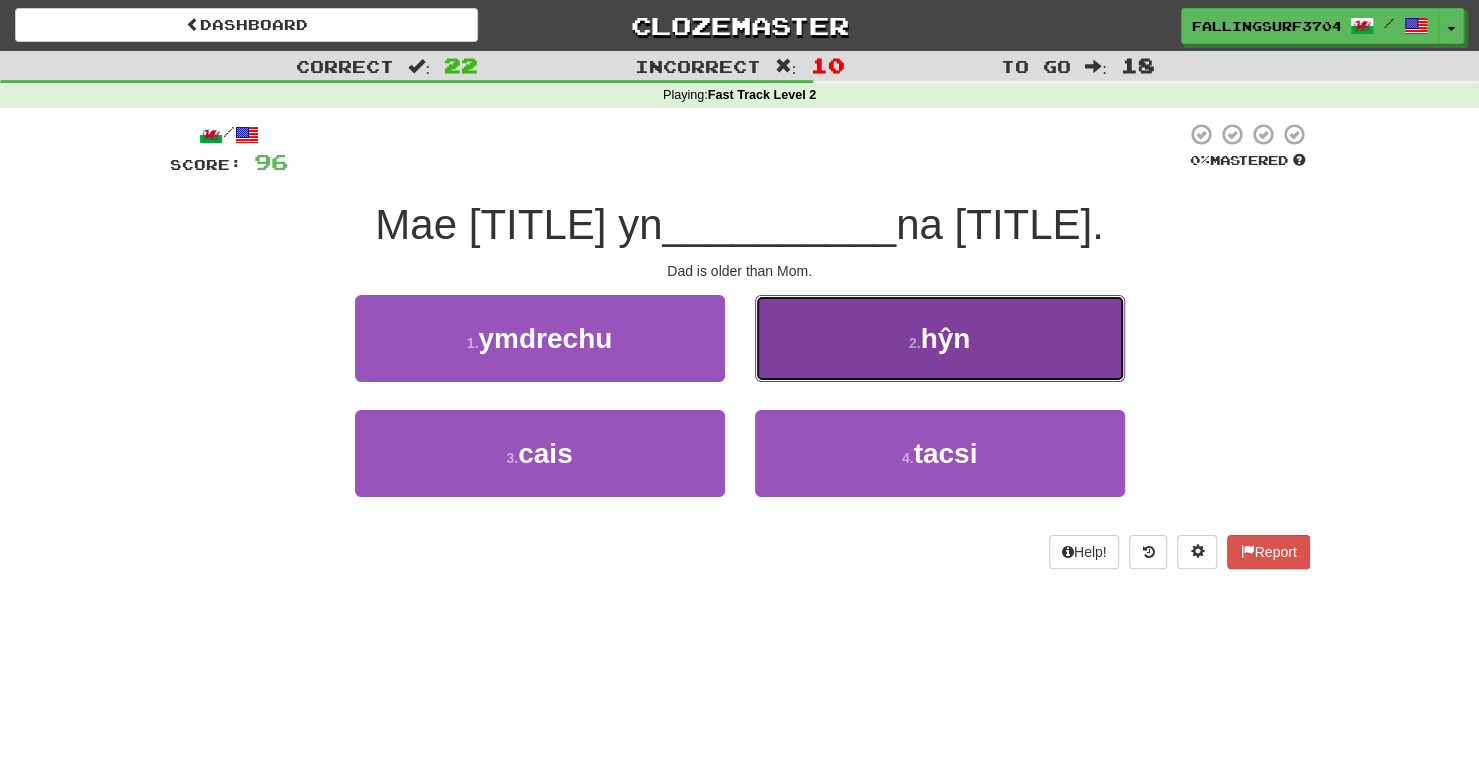 click on "hŷn" at bounding box center (945, 338) 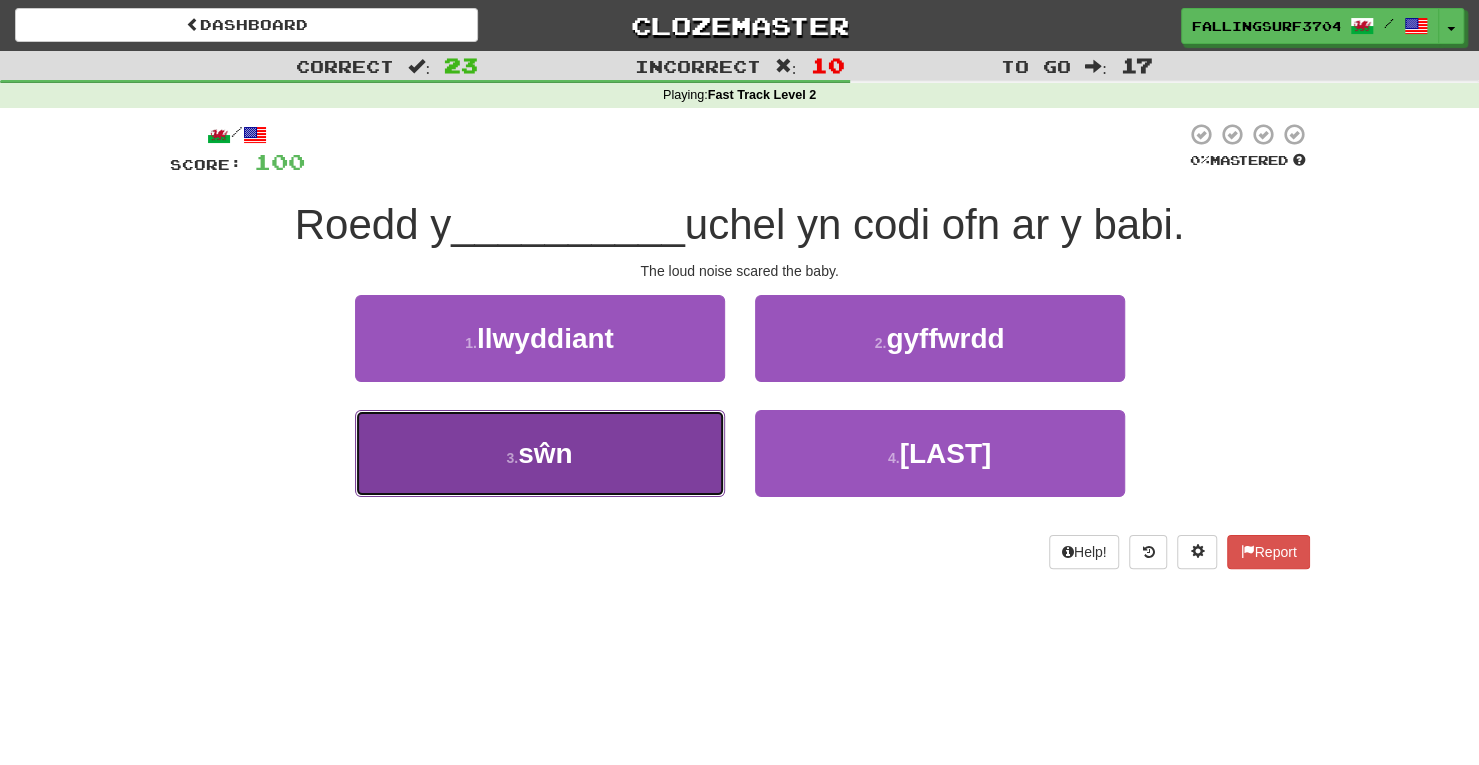 click on "[NUMBER] . [LAST]" at bounding box center [540, 453] 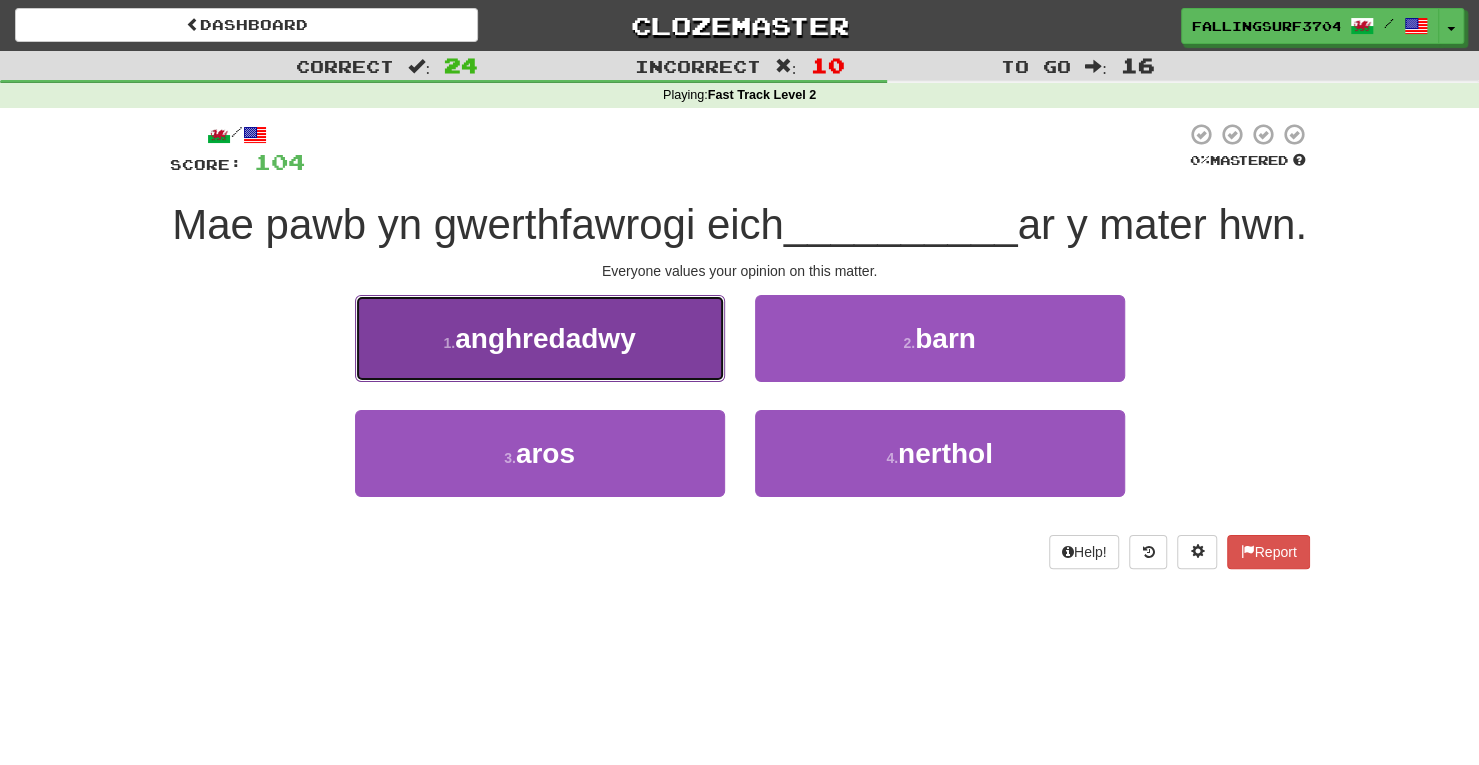 click on "[NUMBER] . [LAST]" at bounding box center (540, 338) 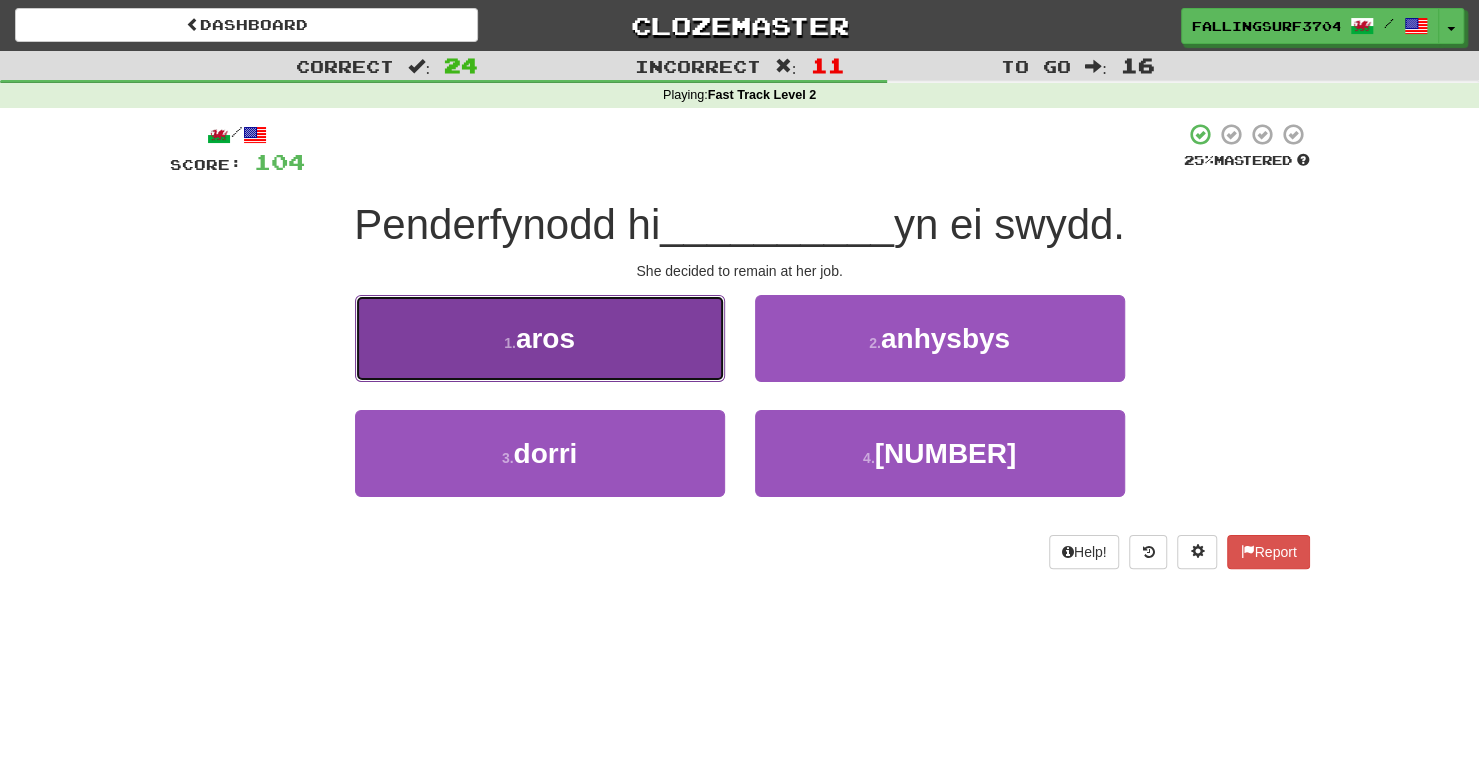 click on "1 .  aros" at bounding box center [540, 338] 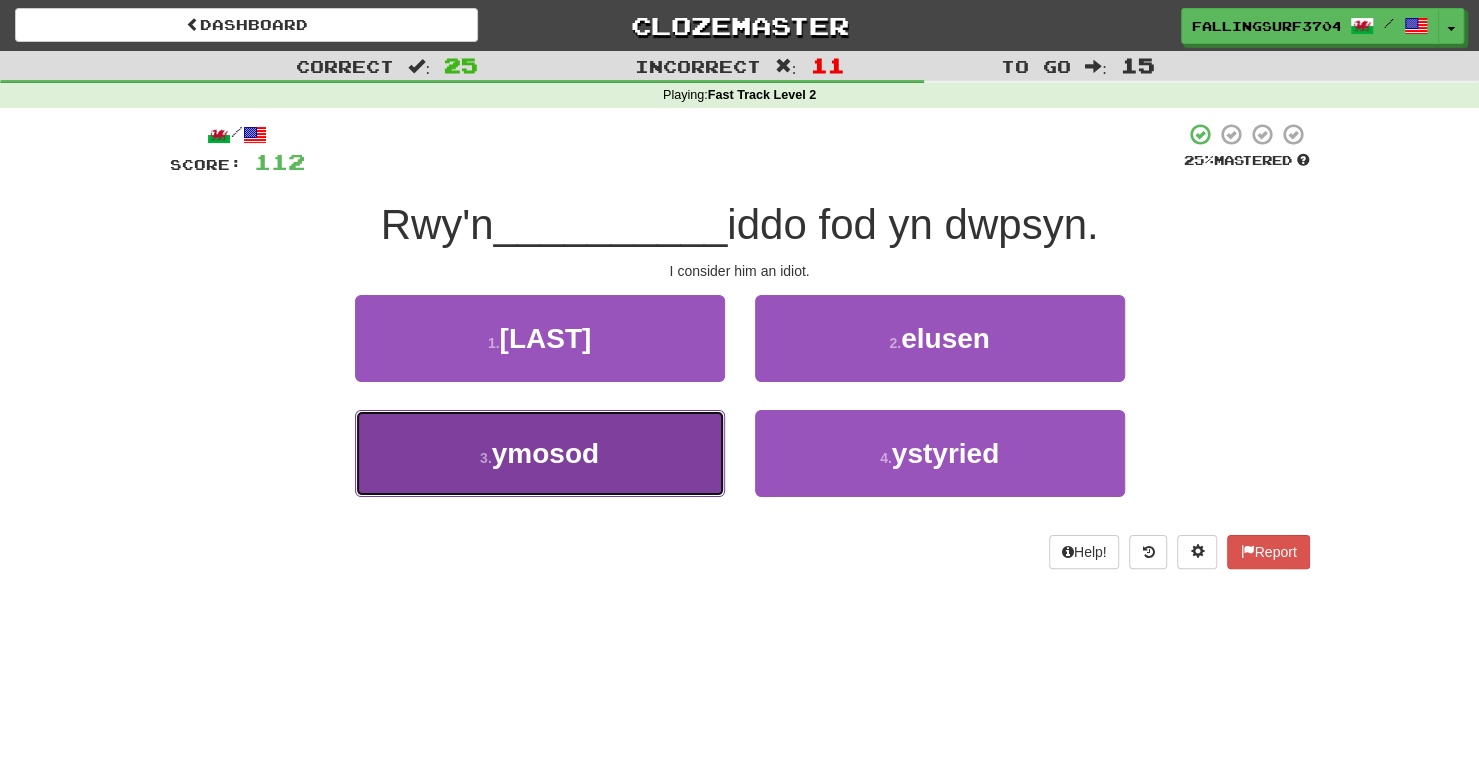 click on "3 .  ymosod" at bounding box center (540, 453) 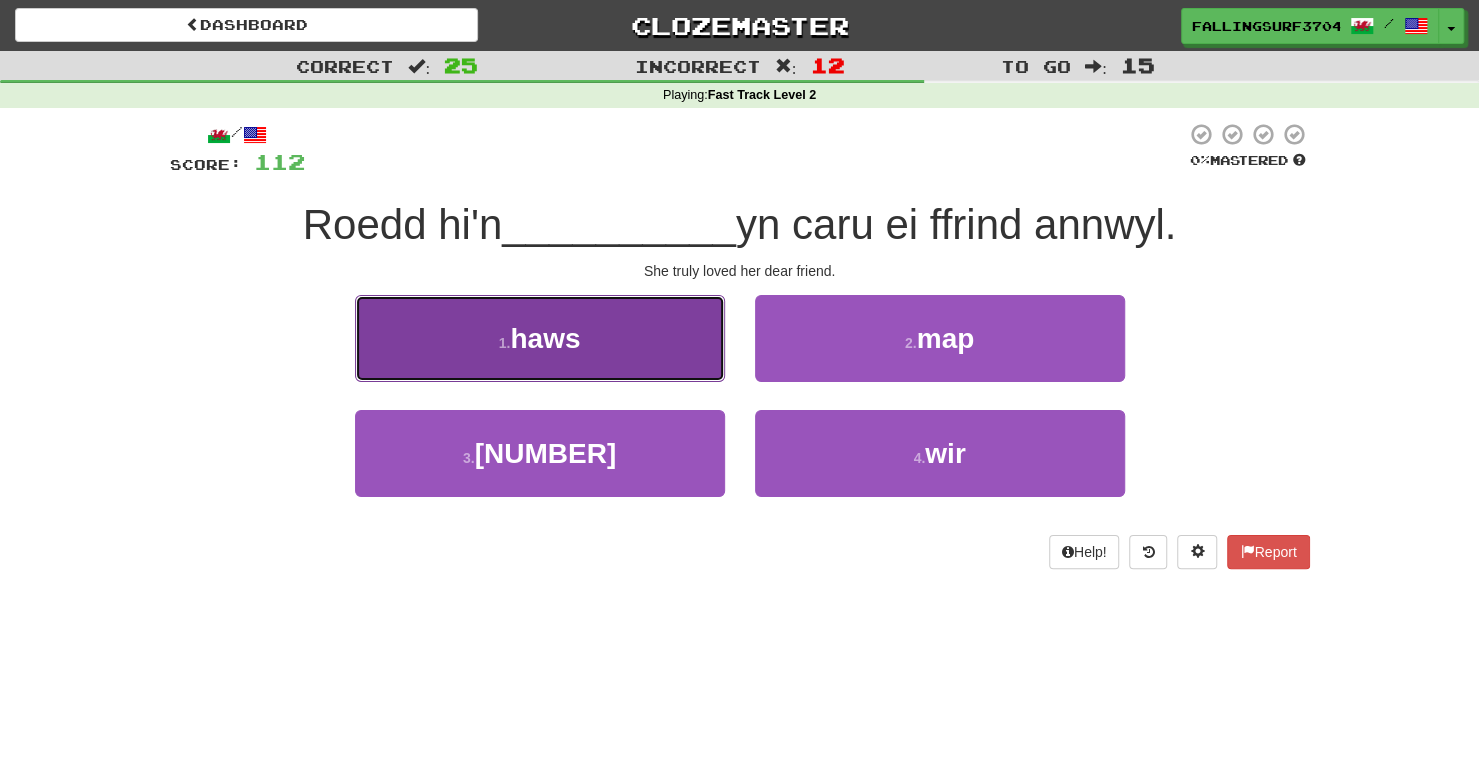click on "[NUMBER] . [LAST]" at bounding box center [540, 338] 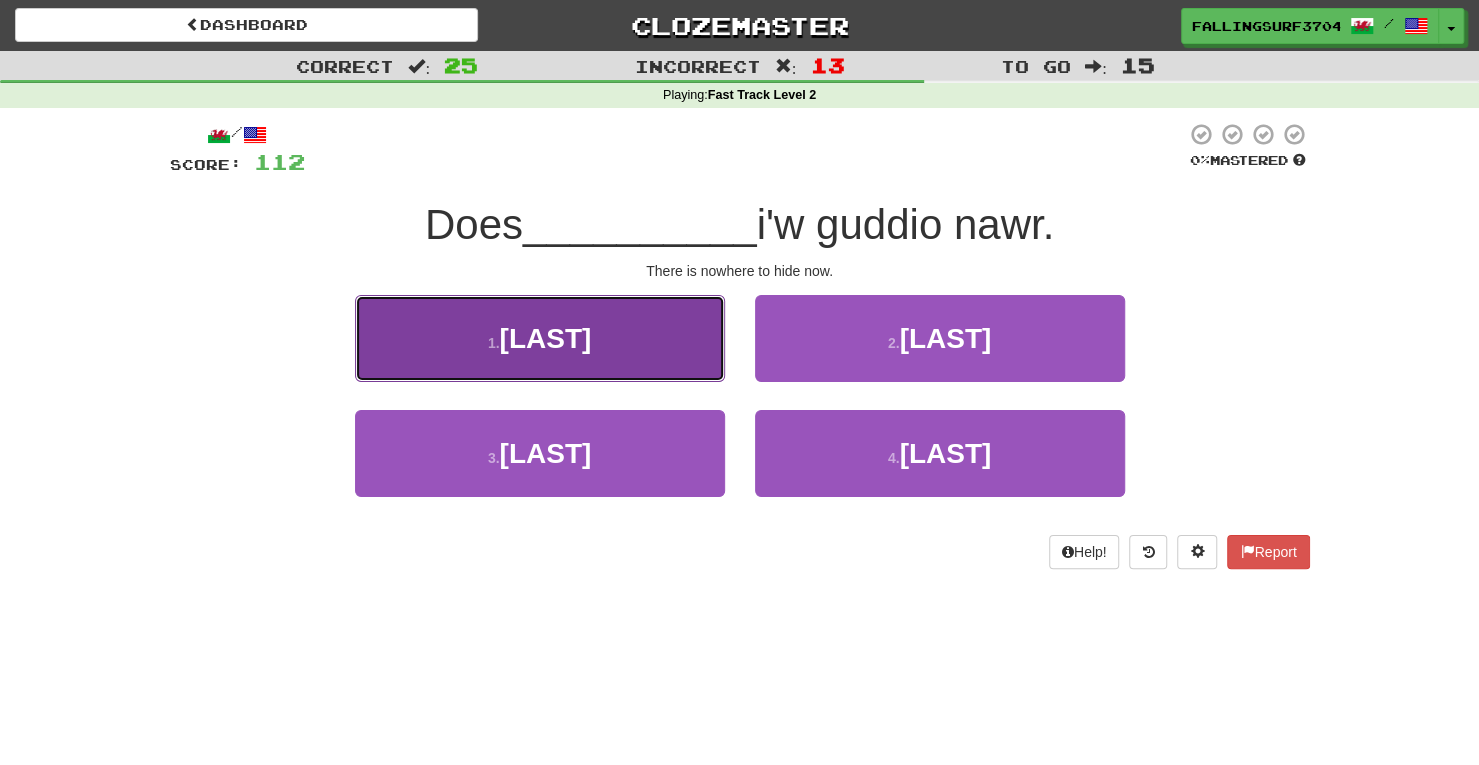 click on "[NUMBER] . [LAST]" at bounding box center (540, 338) 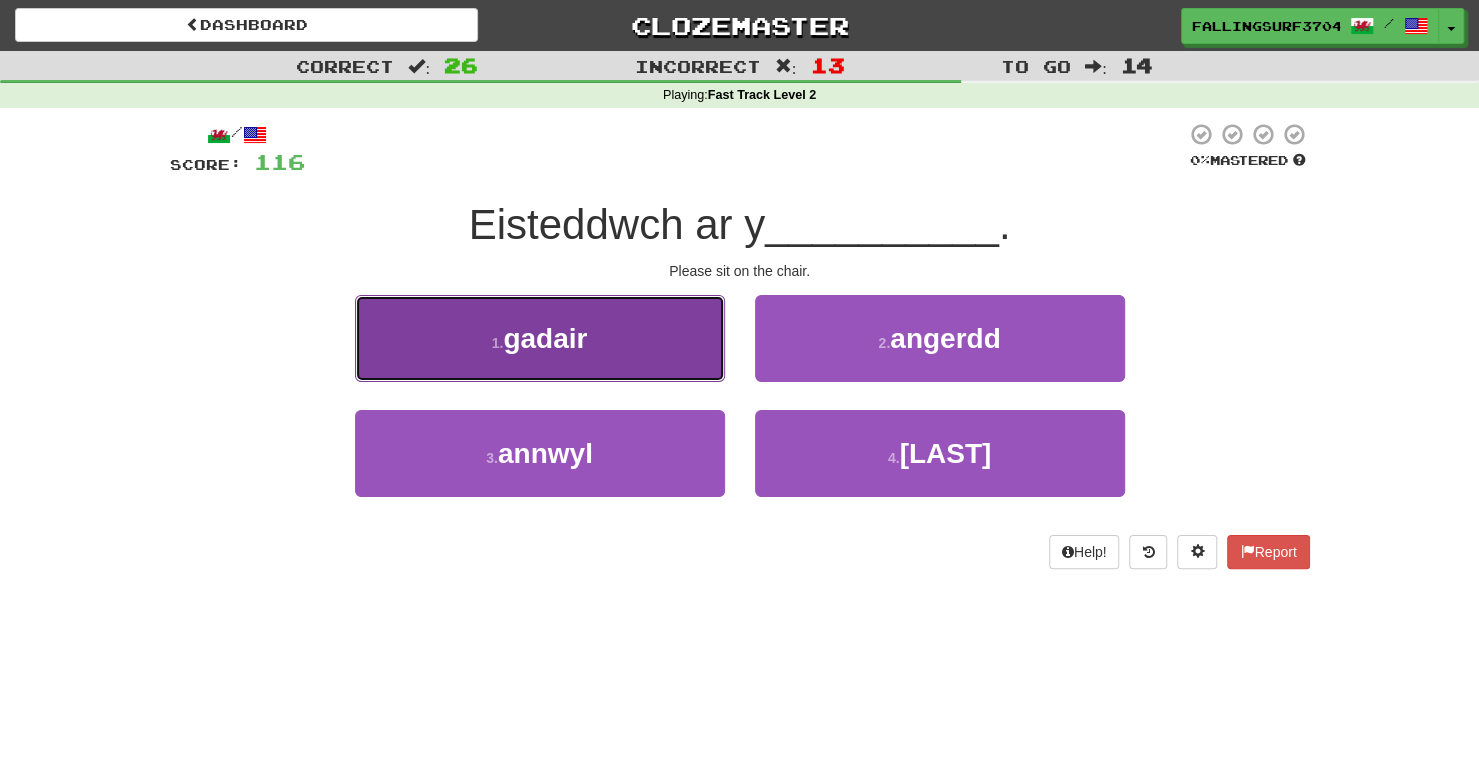 click on "[NUMBER] . [LAST]" at bounding box center [540, 338] 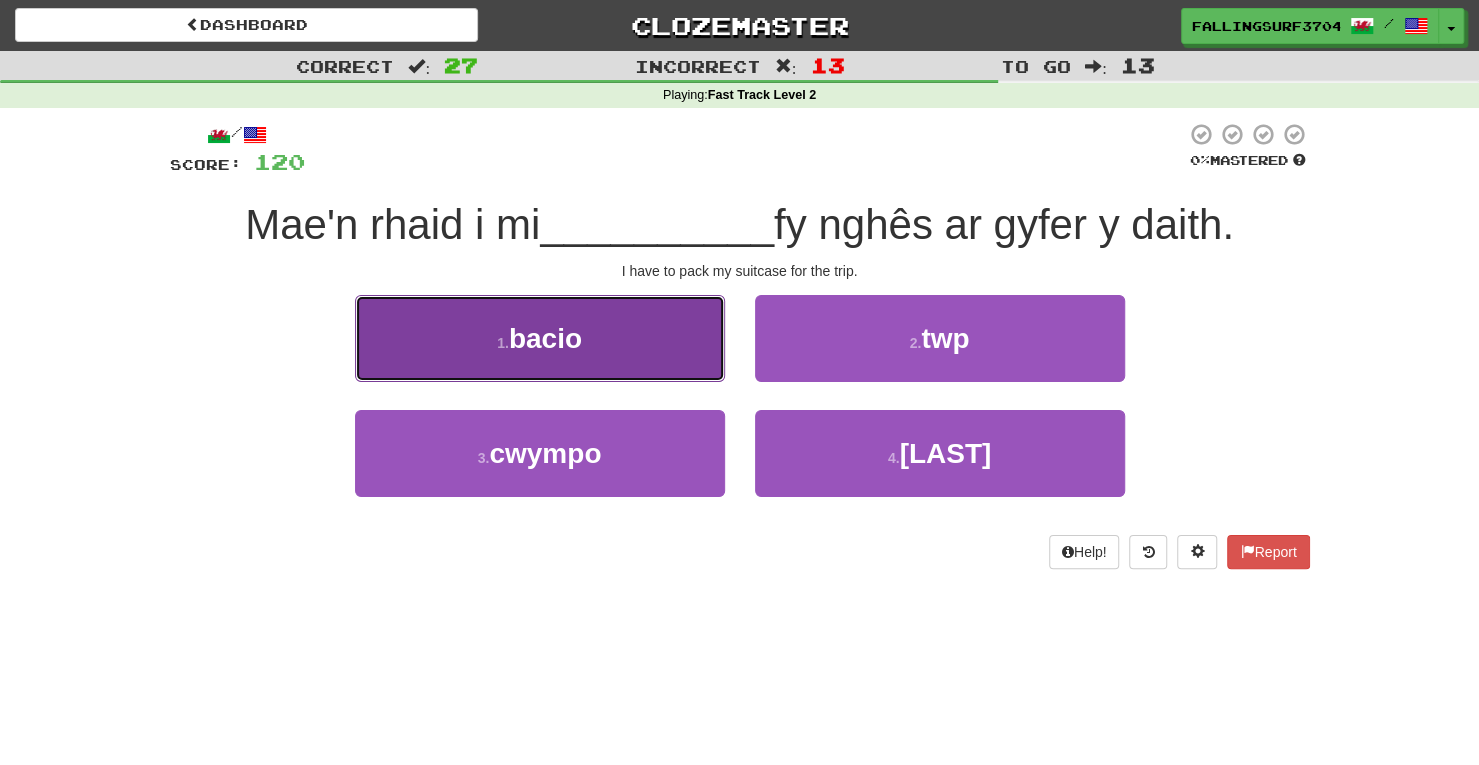 click on "[NUMBER] . [LAST]" at bounding box center [540, 338] 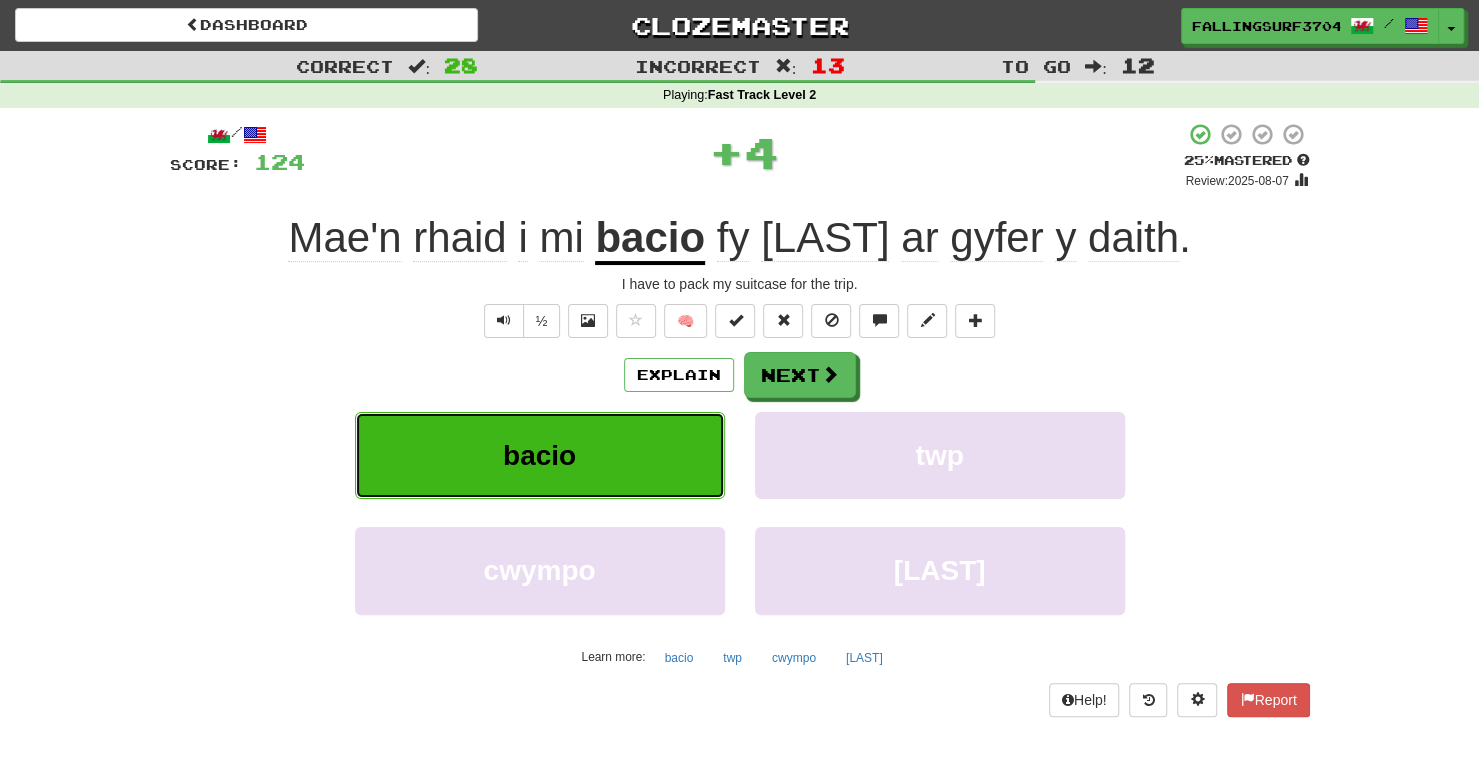 type 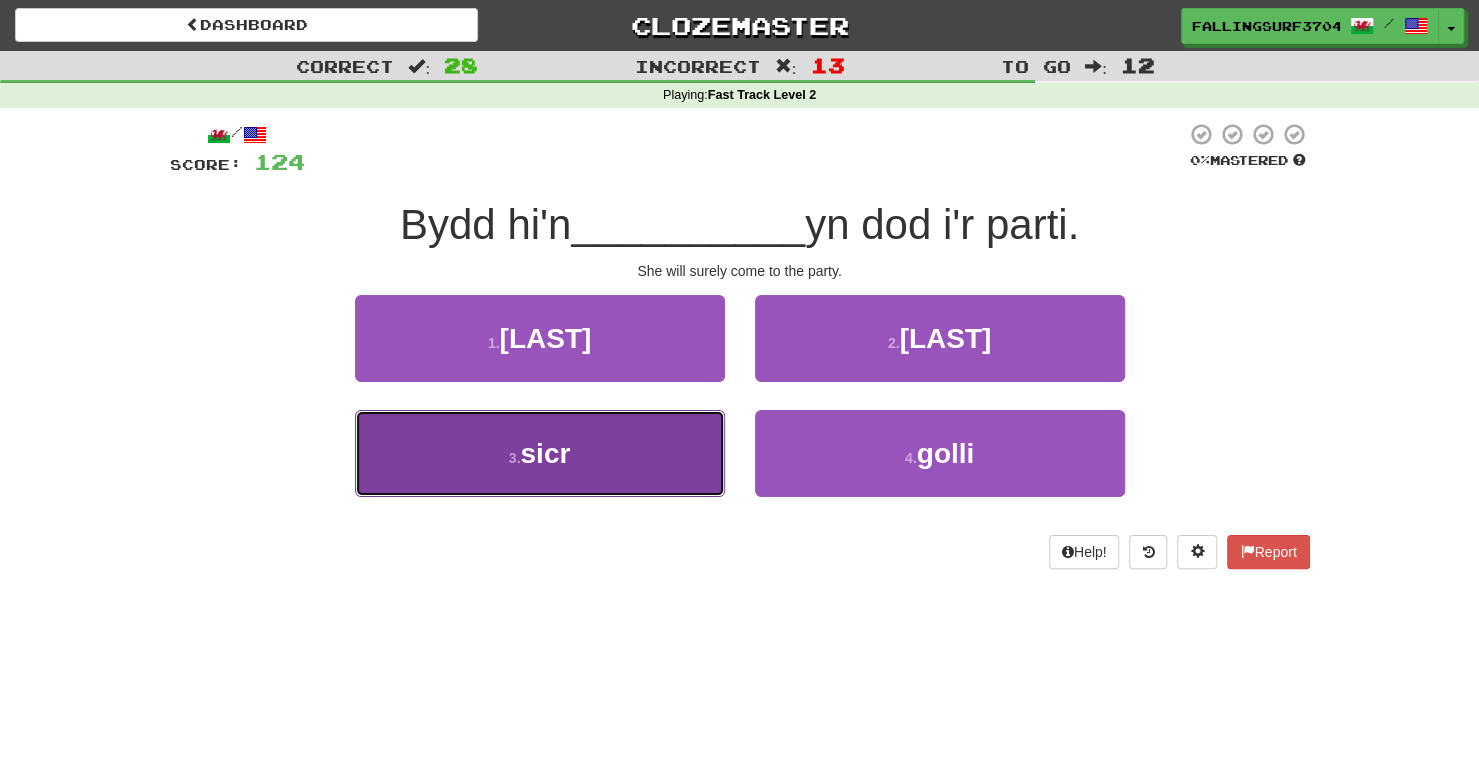 click on "3 .  sicr" at bounding box center (540, 453) 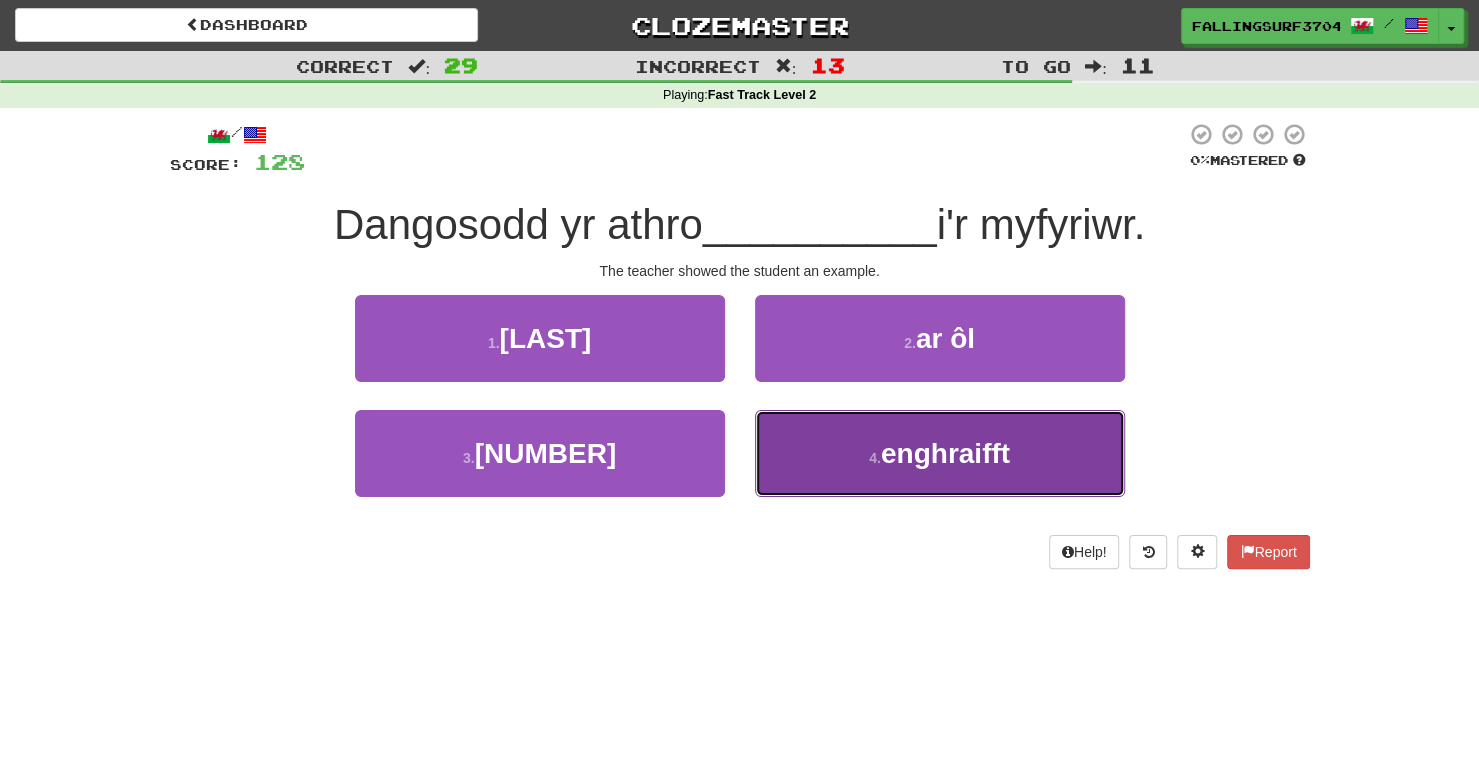 click on "[NUMBER] . [LAST]" at bounding box center (940, 453) 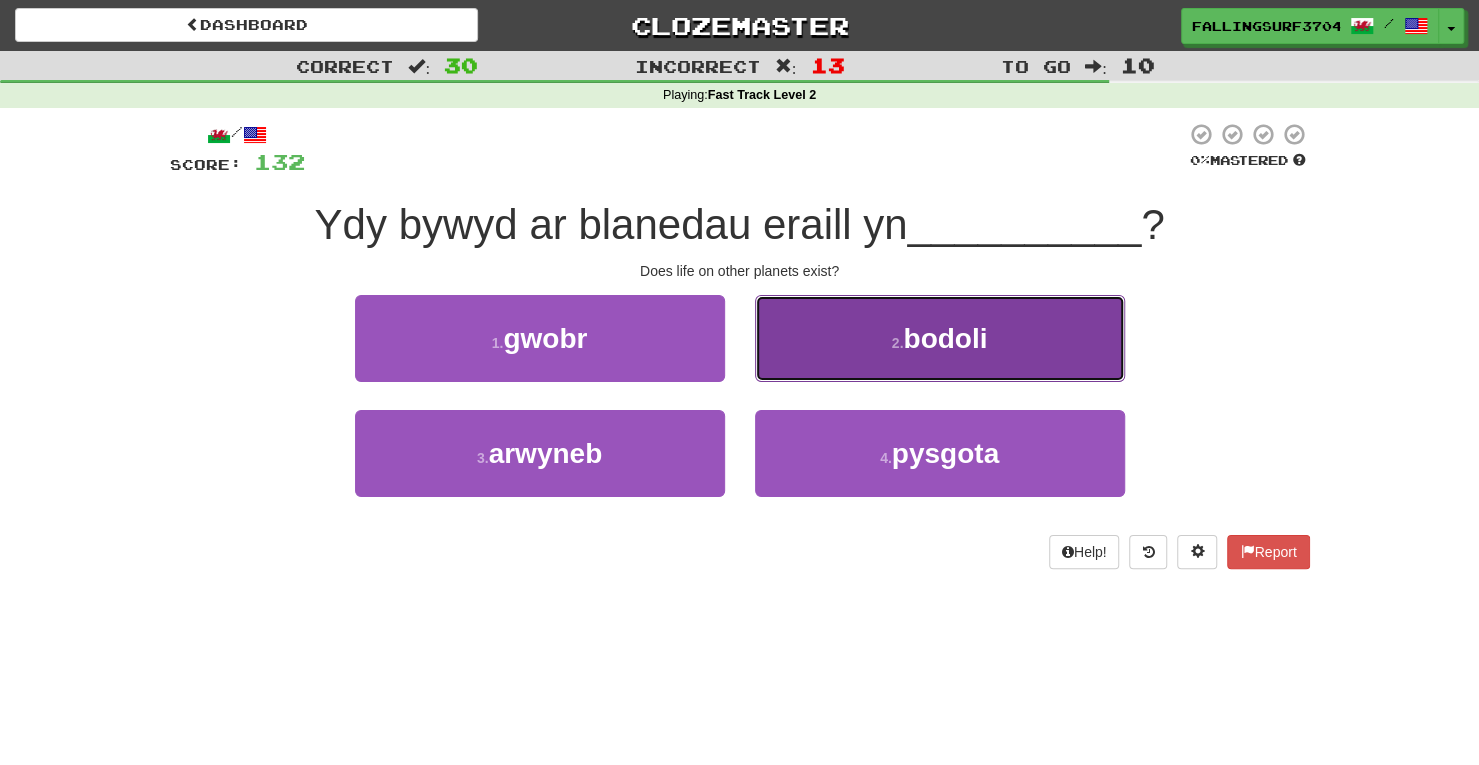 click on "bodoli" at bounding box center (945, 338) 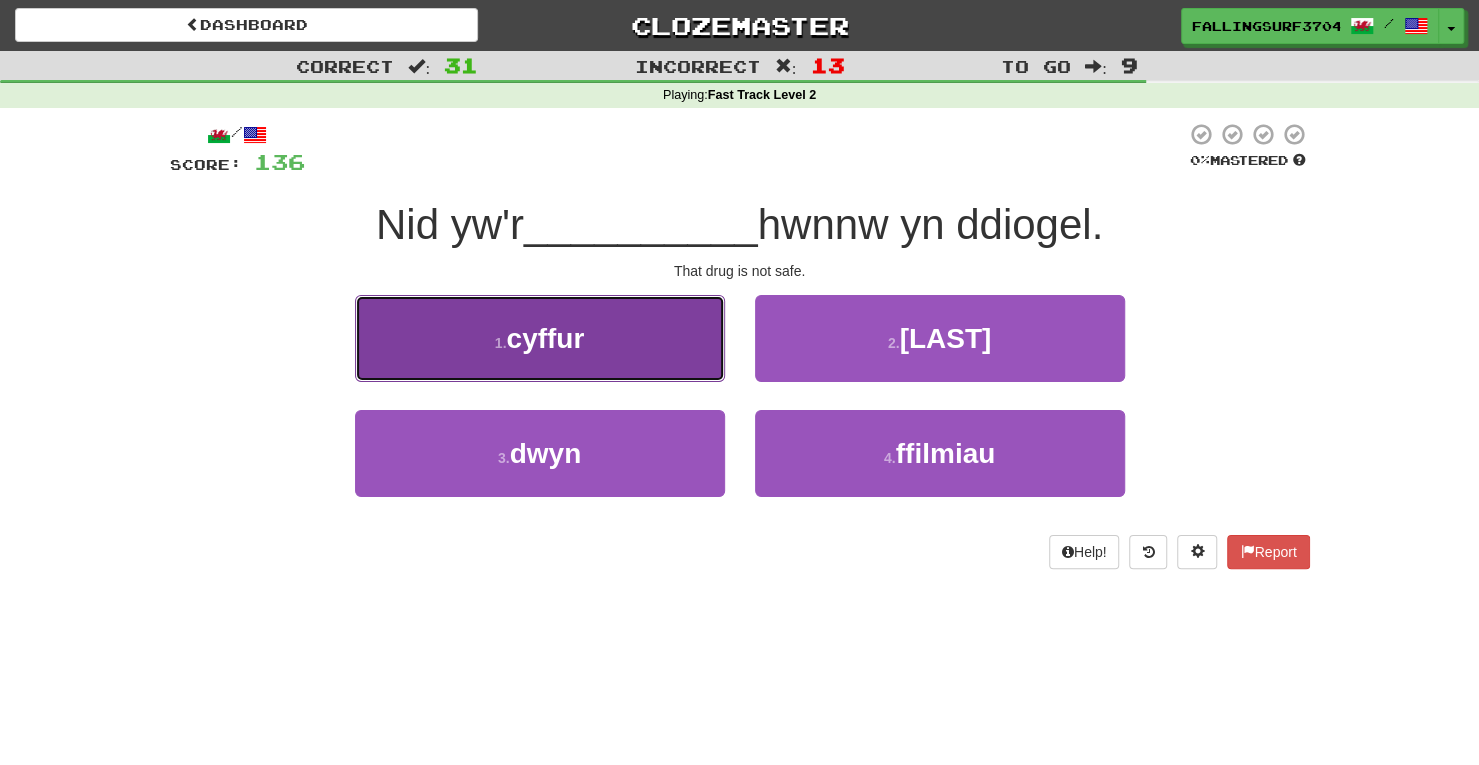 click on "[NUMBER] . [LAST]" at bounding box center [540, 338] 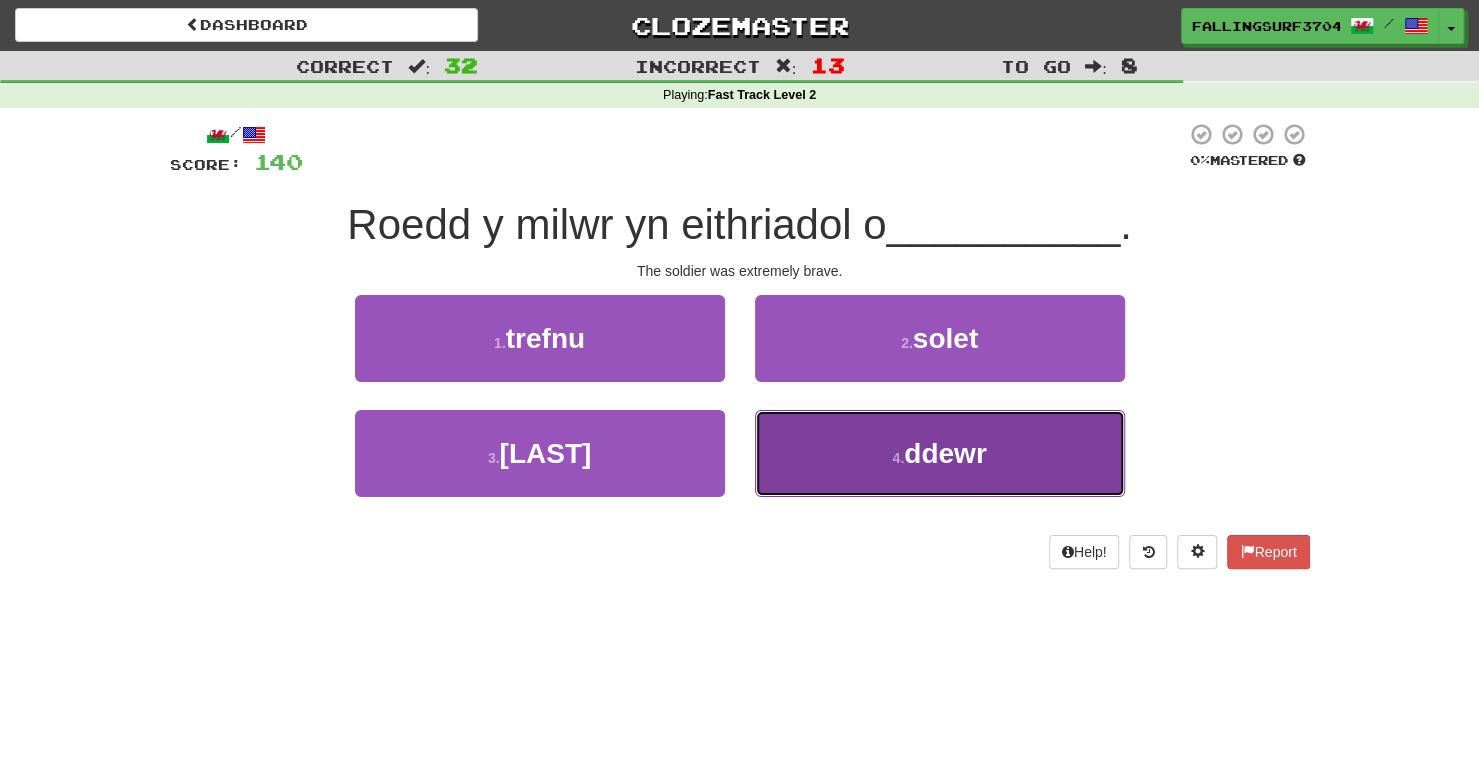 click on "[NUMBER] . [LAST]" at bounding box center (940, 453) 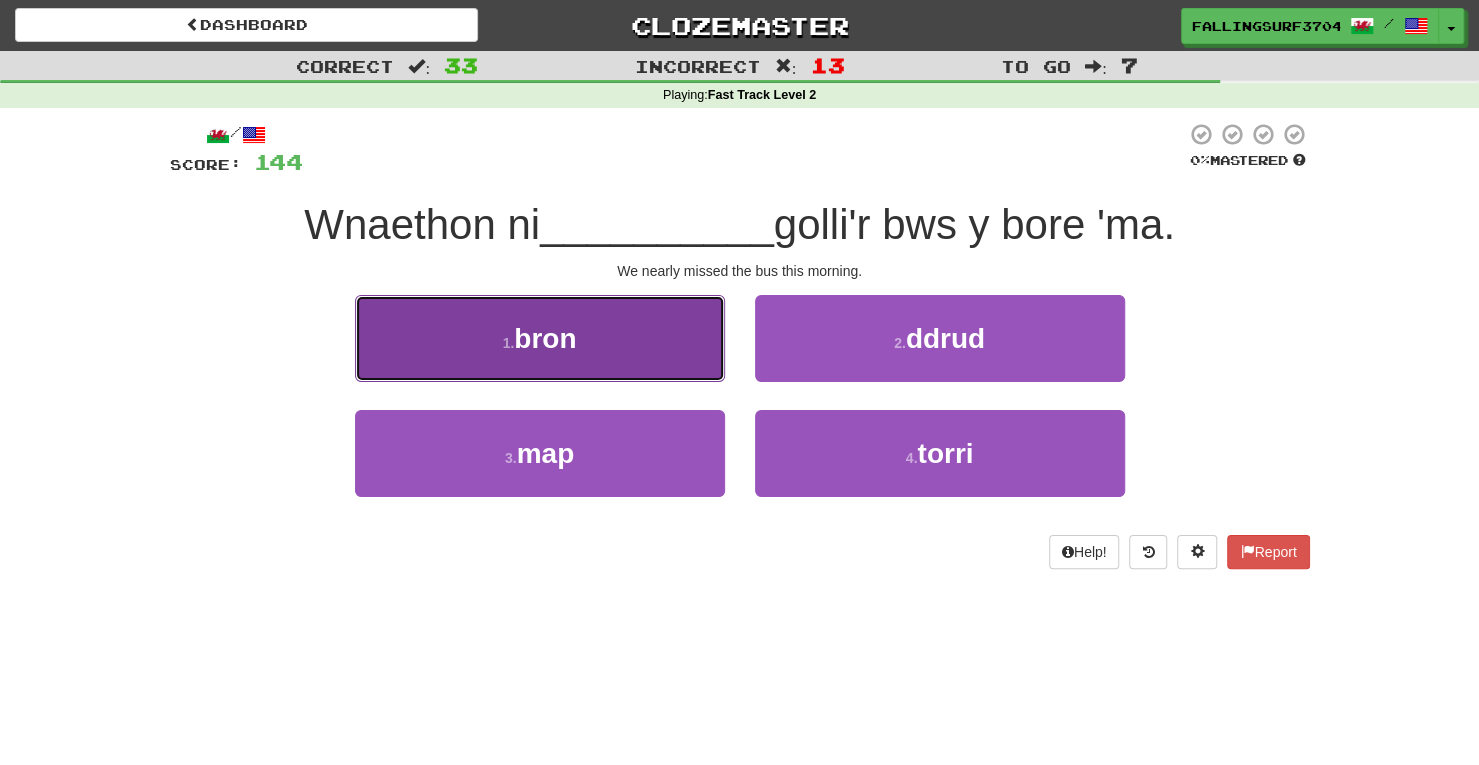 click on "[NUMBER] . [LAST]" at bounding box center (540, 338) 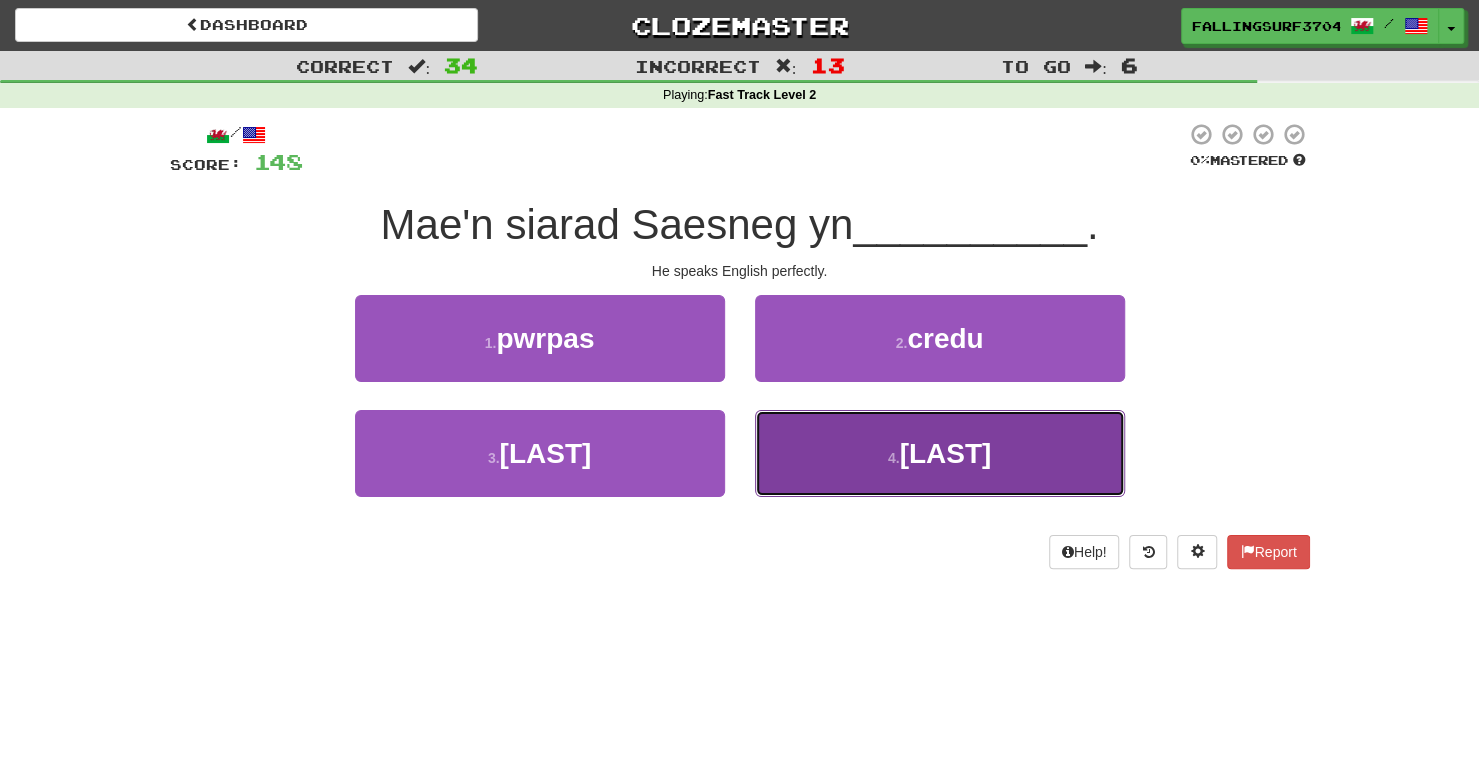 click on "[NUMBER] . [LAST]" at bounding box center [940, 453] 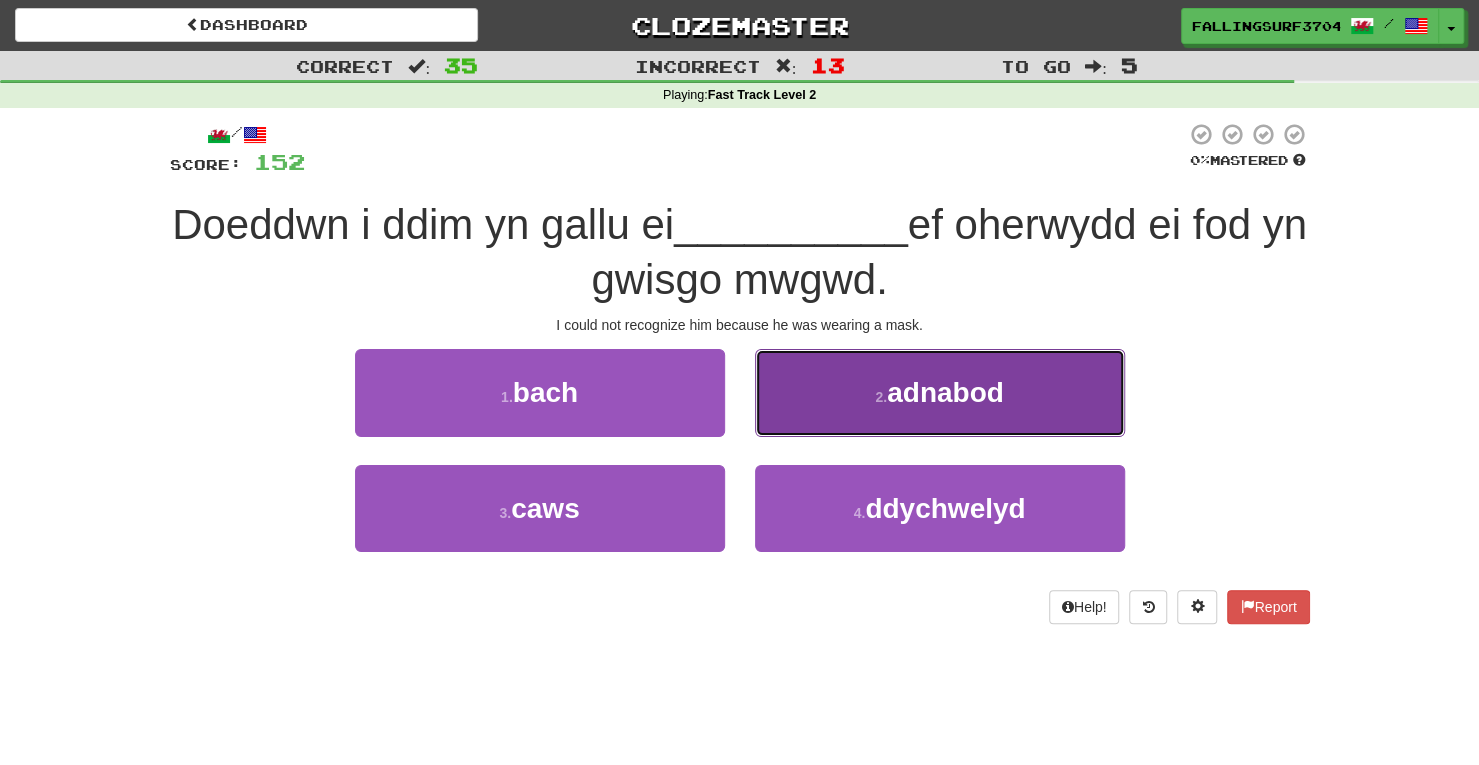 click on "[NUMBER] . [LAST]" at bounding box center [940, 392] 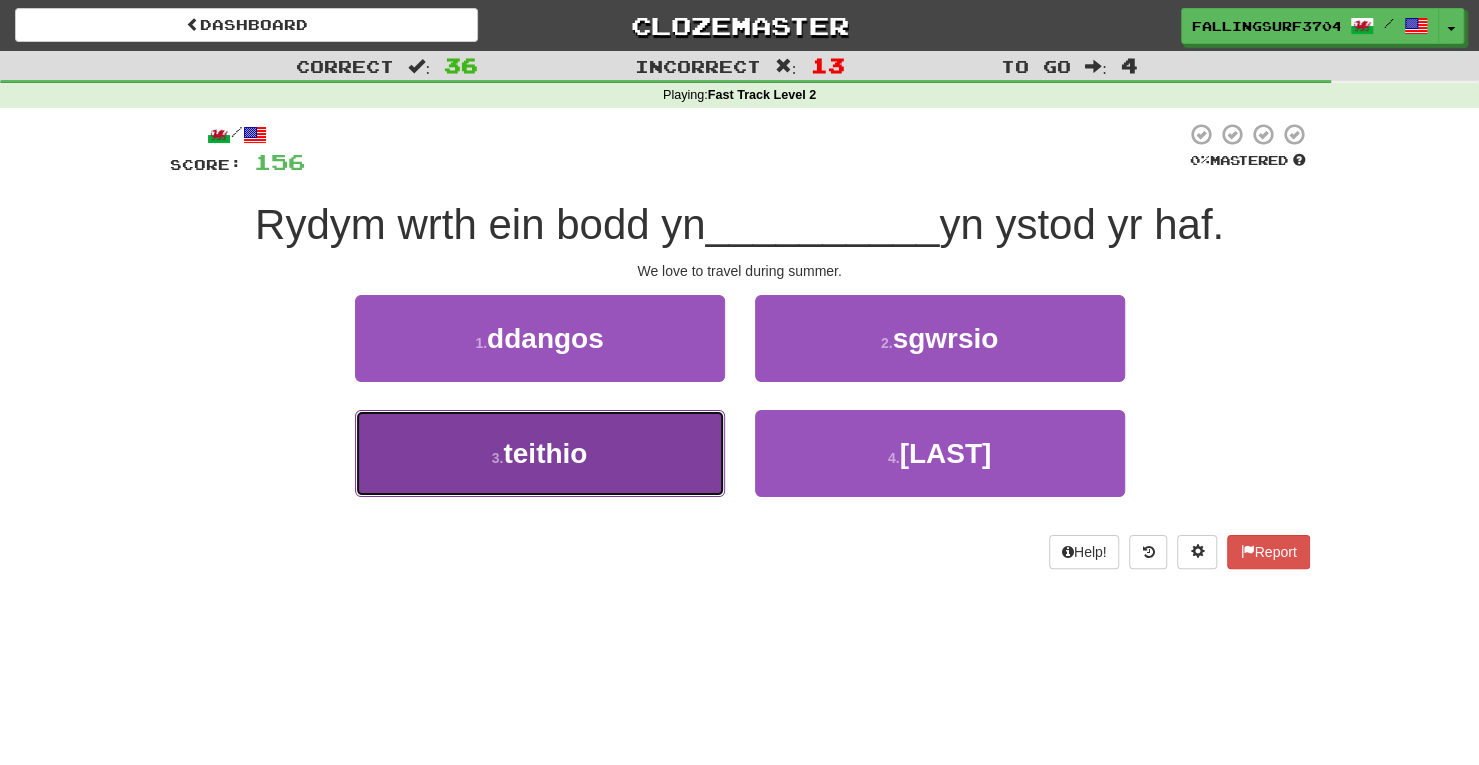 click on "[NUMBER] . [LAST]" at bounding box center (540, 453) 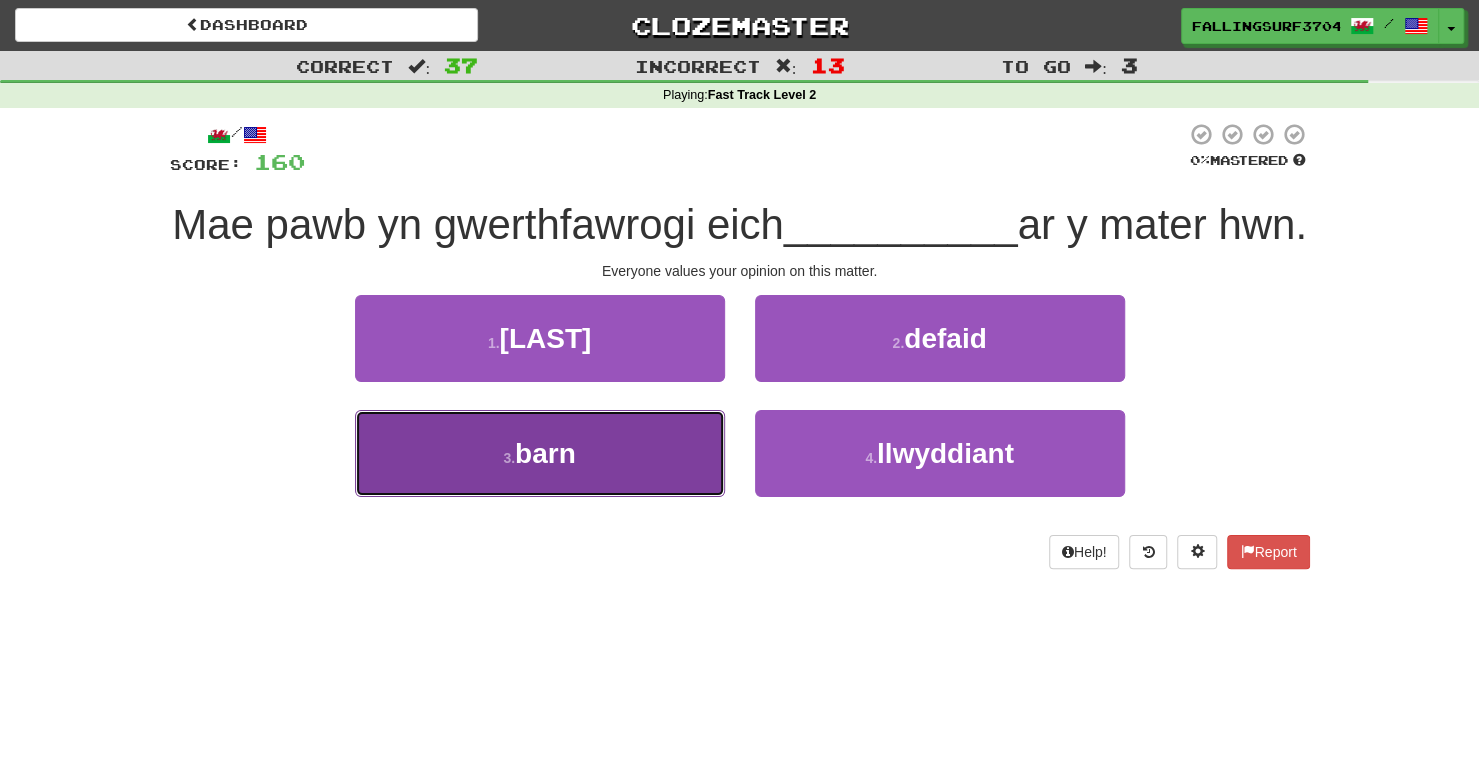 click on "3 .  barn" at bounding box center [540, 453] 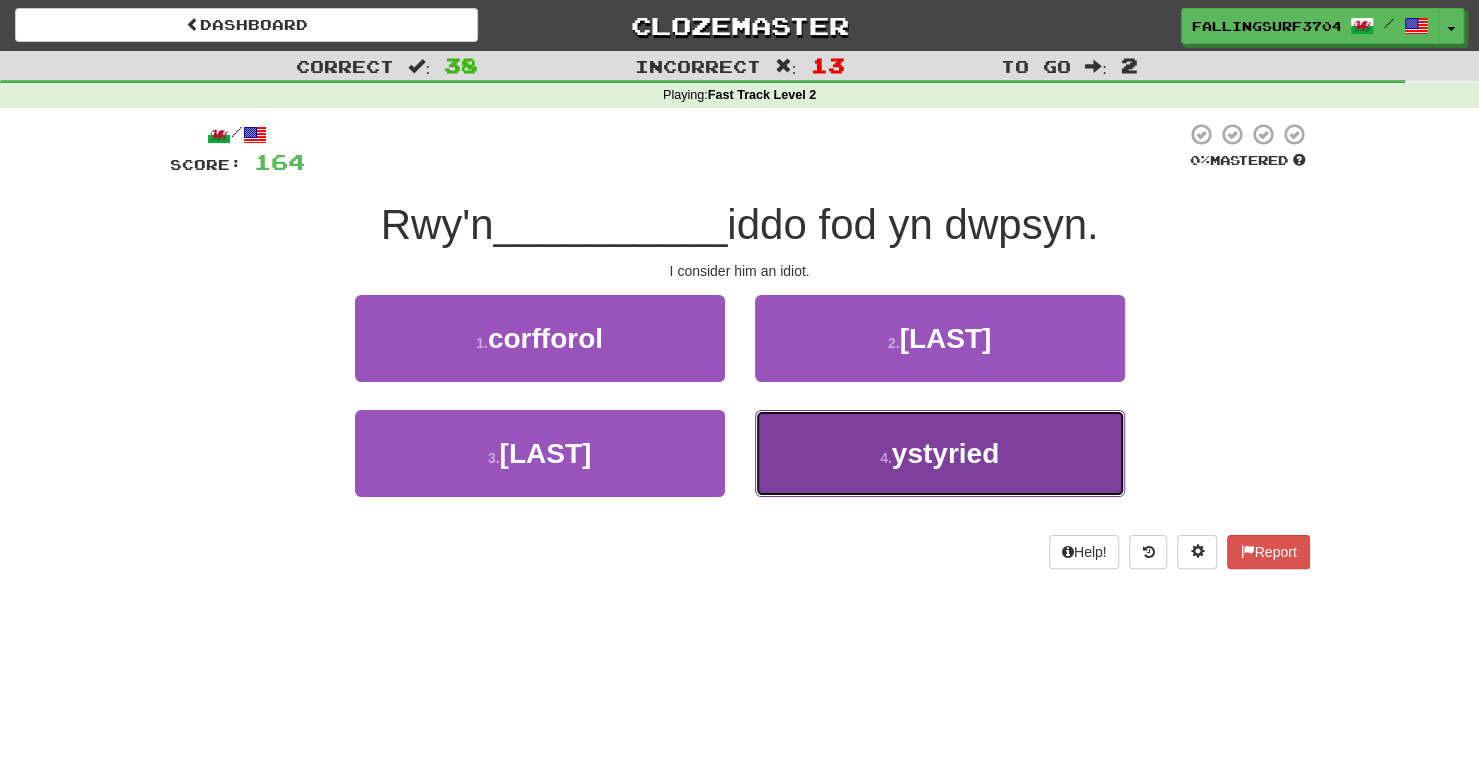 click on "4 .  ystyried" at bounding box center [940, 453] 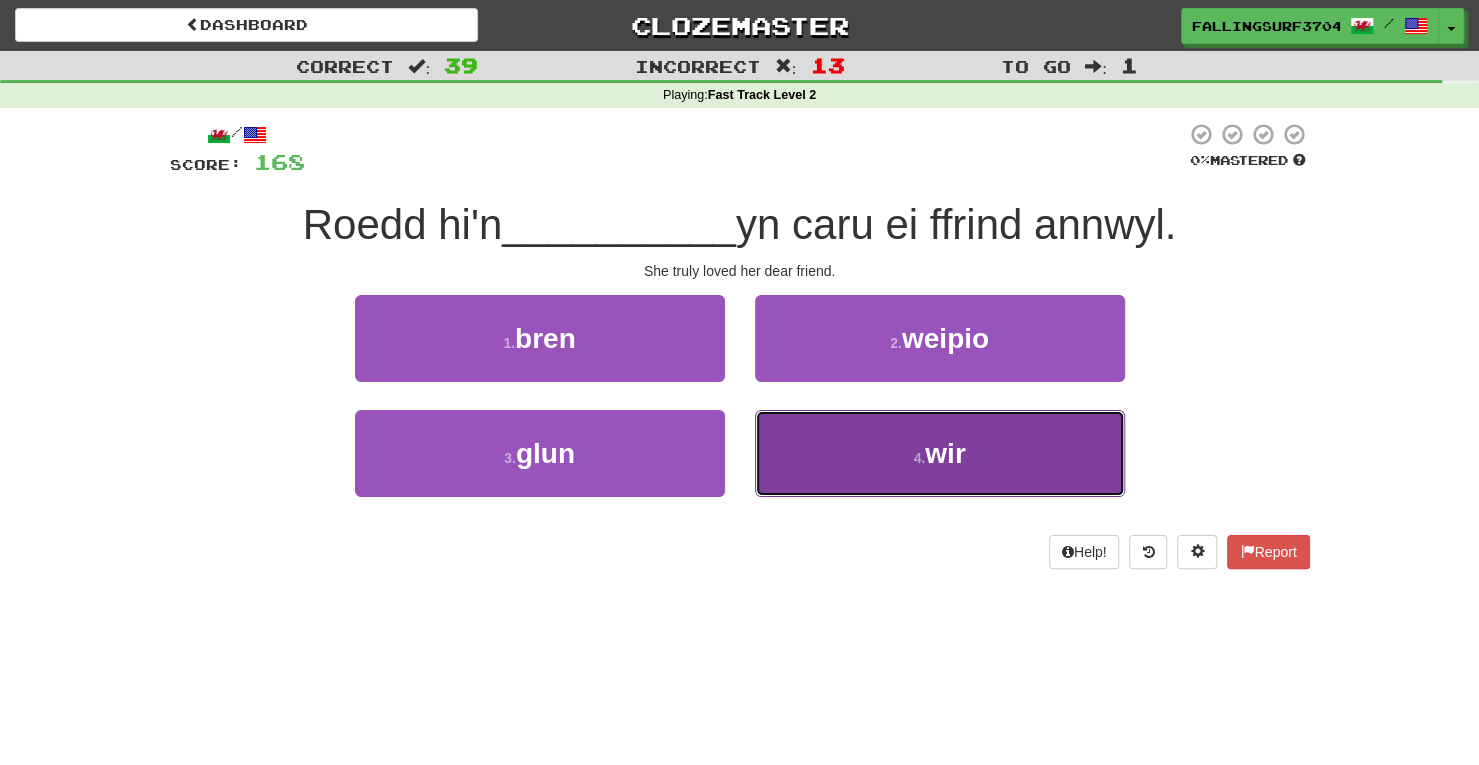click on "[NUMBER] . [LAST]" at bounding box center [940, 453] 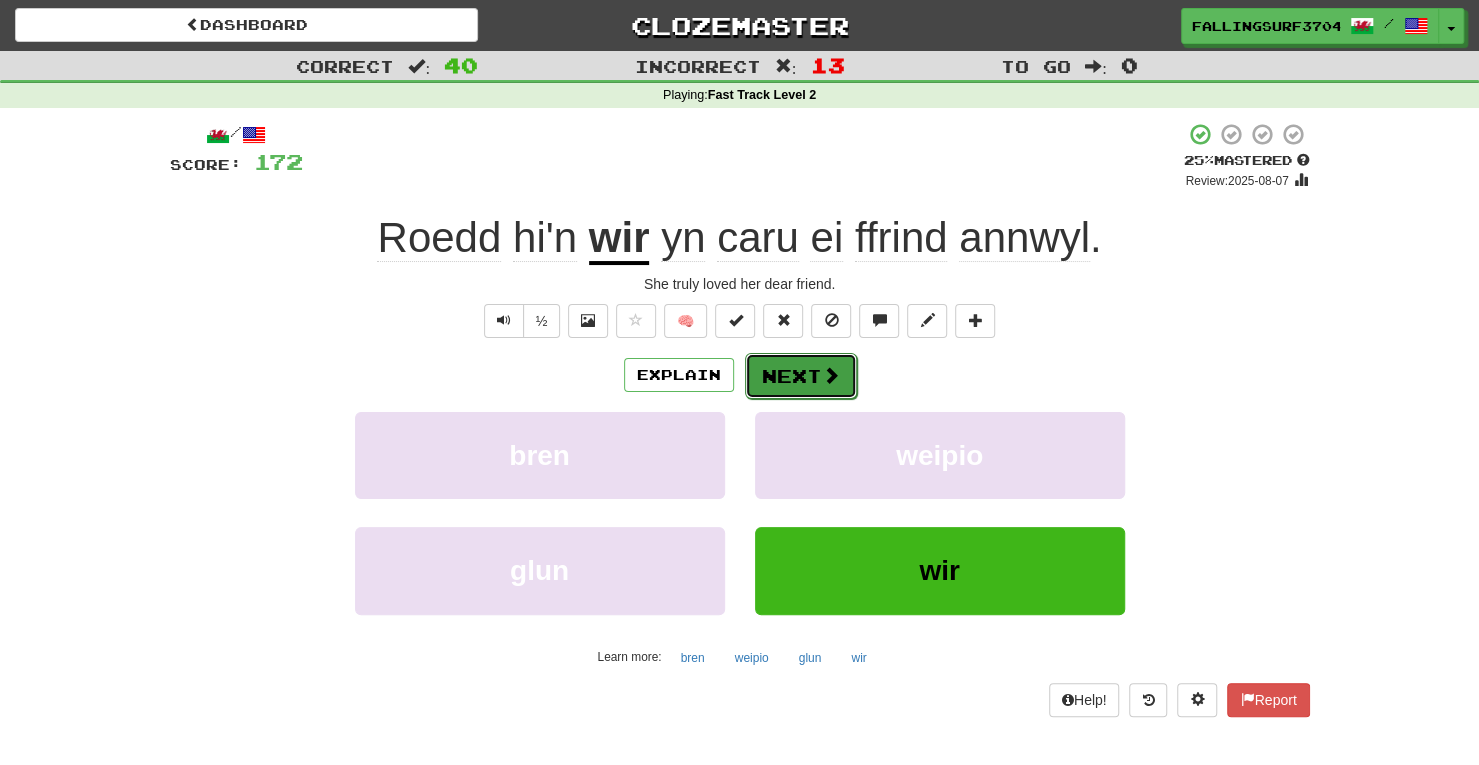 click on "Next" at bounding box center [801, 376] 